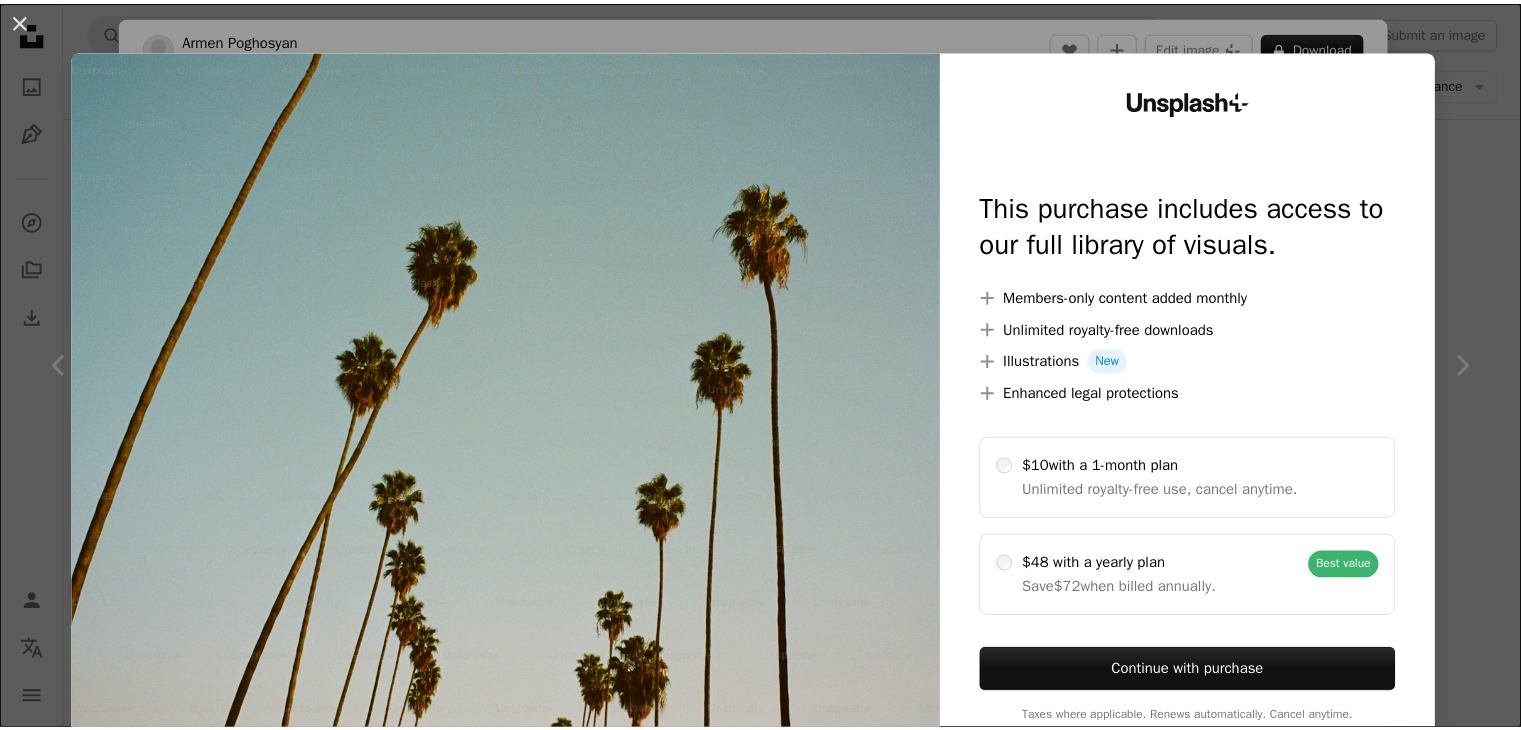 scroll, scrollTop: 952, scrollLeft: 0, axis: vertical 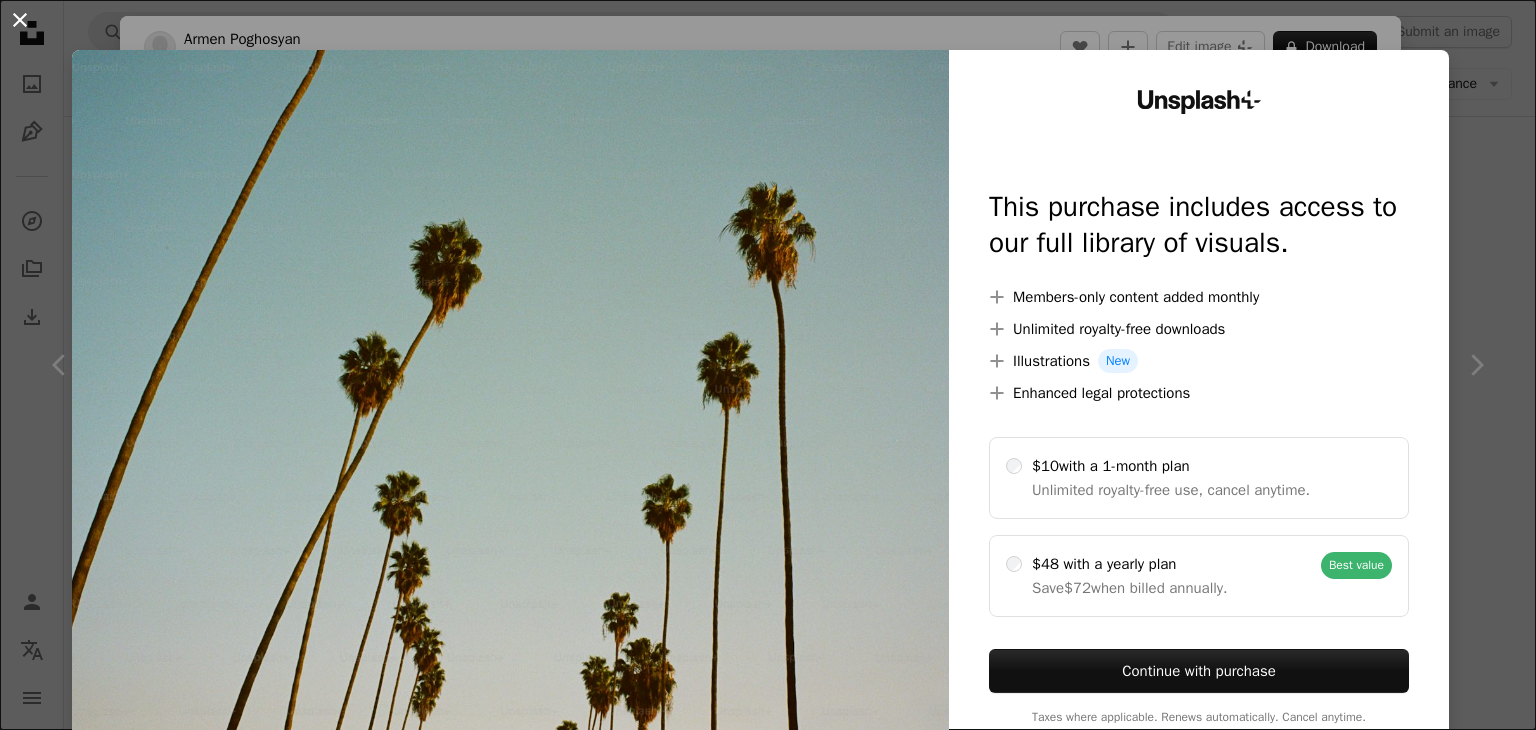 click on "An X shape" at bounding box center (20, 20) 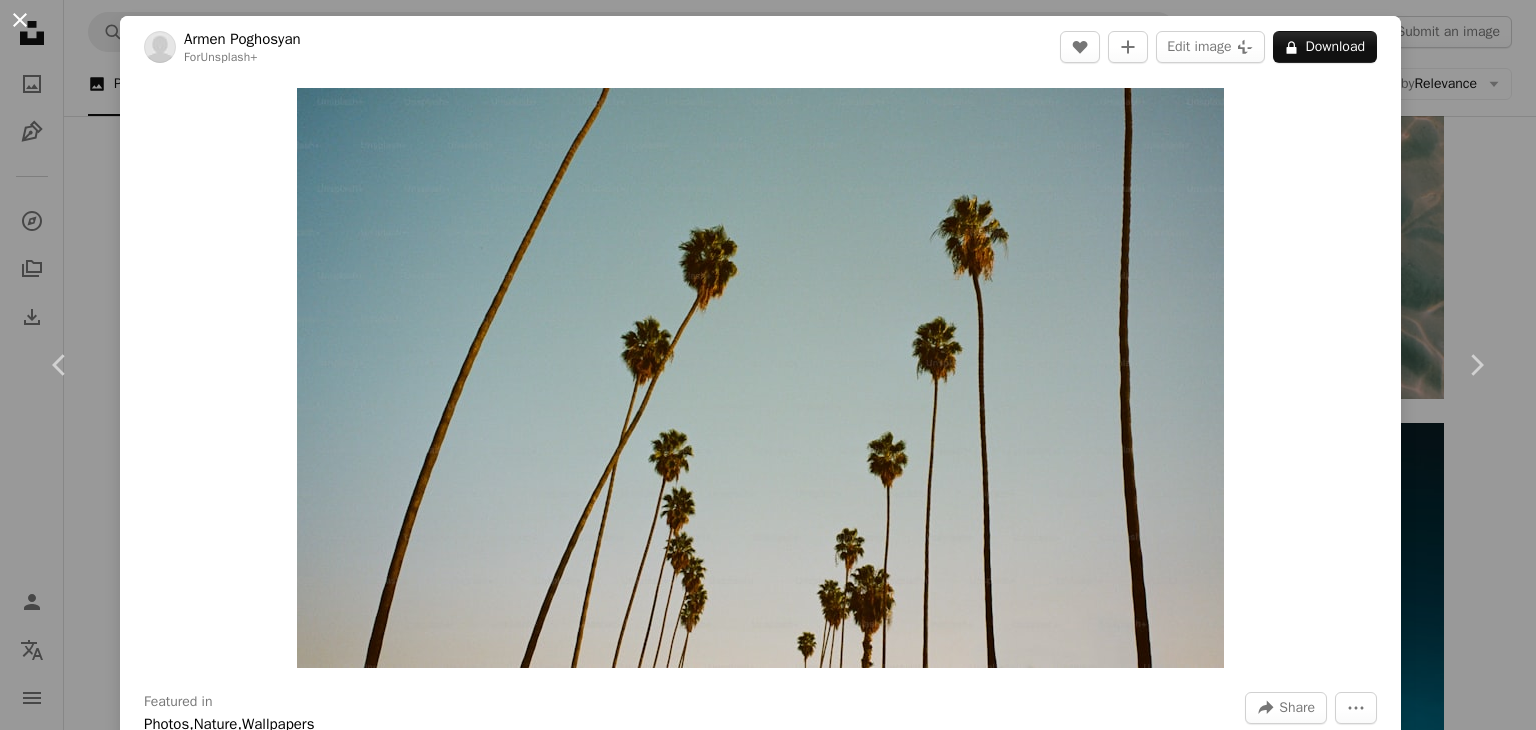 click on "An X shape" at bounding box center [20, 20] 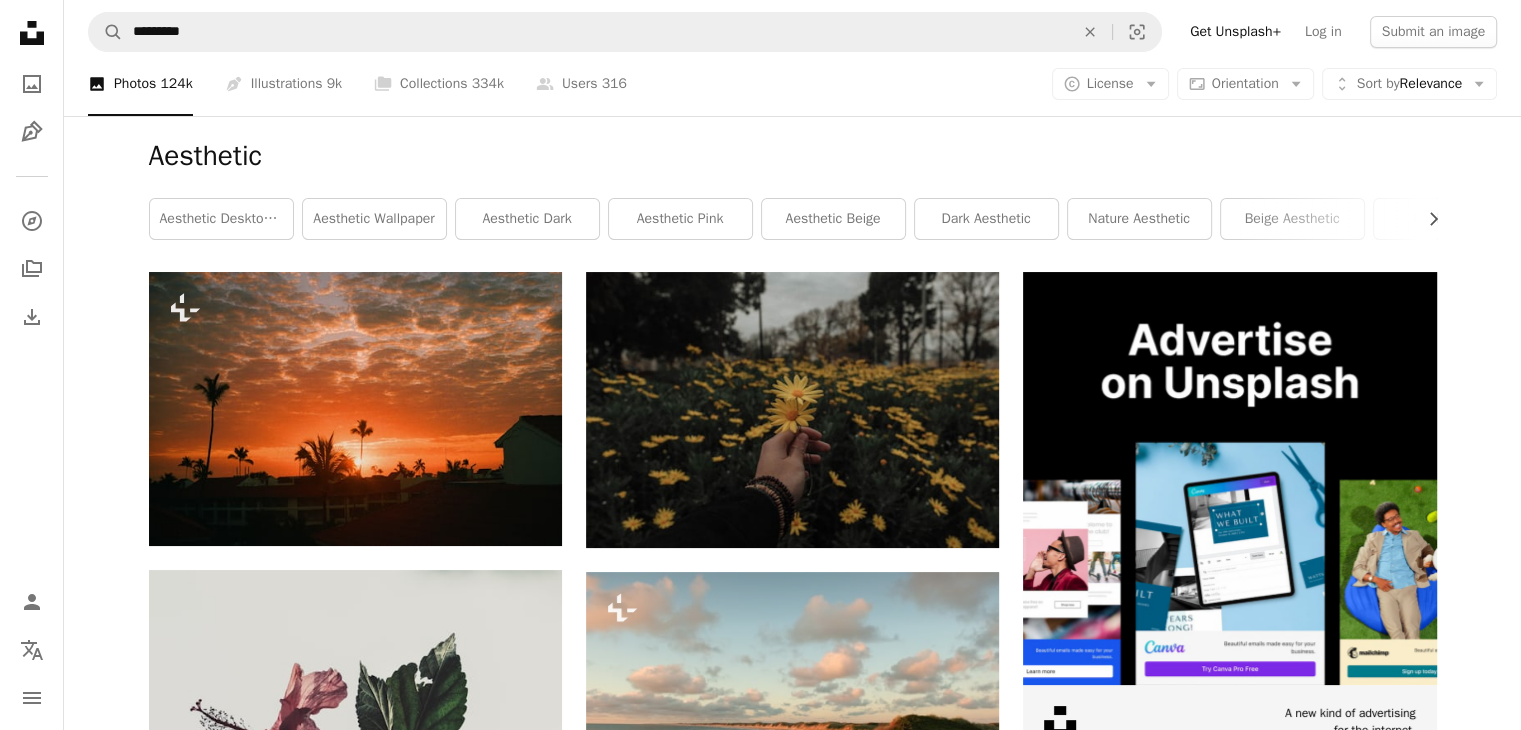 scroll, scrollTop: 0, scrollLeft: 0, axis: both 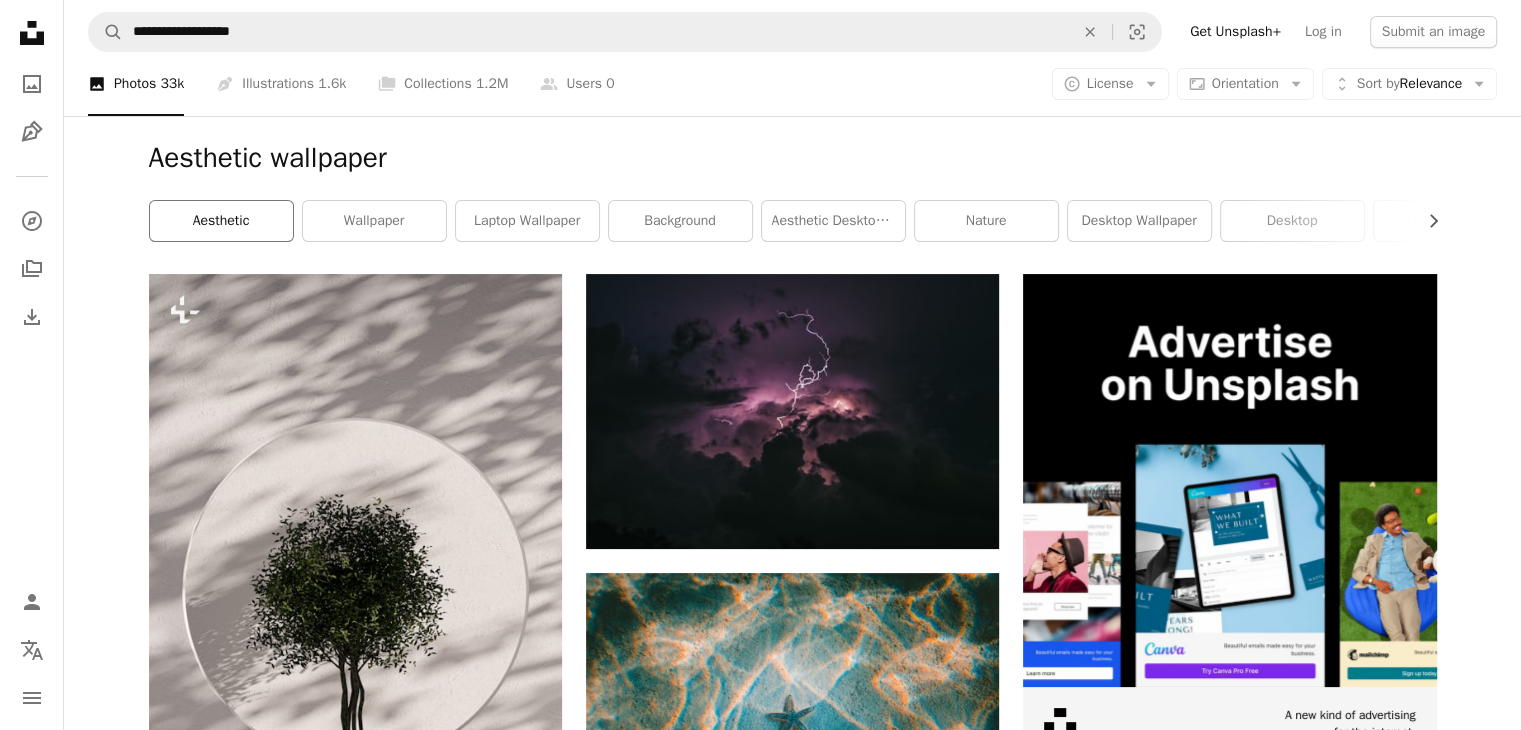 click on "aesthetic" at bounding box center (221, 221) 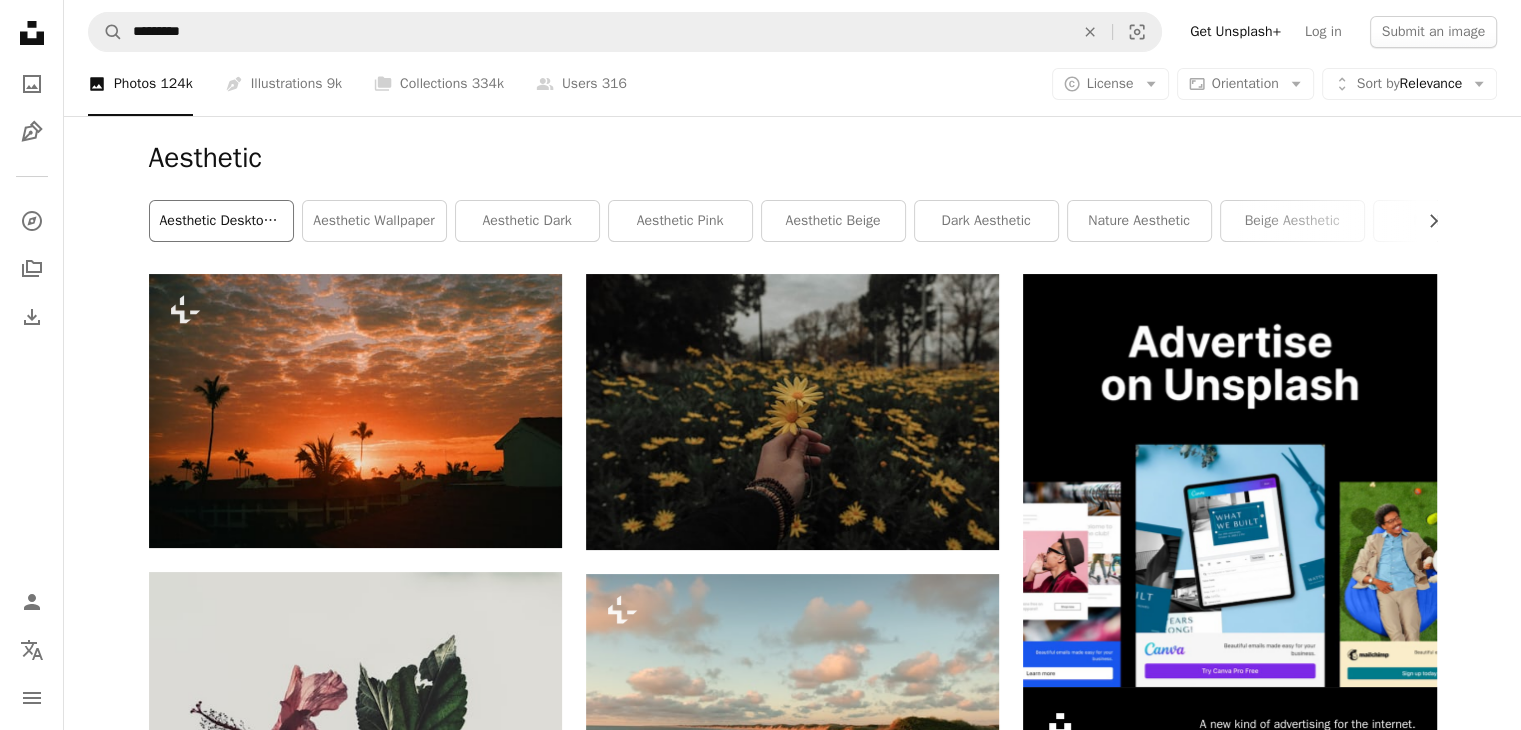 click on "aesthetic desktop wallpaper" at bounding box center (221, 221) 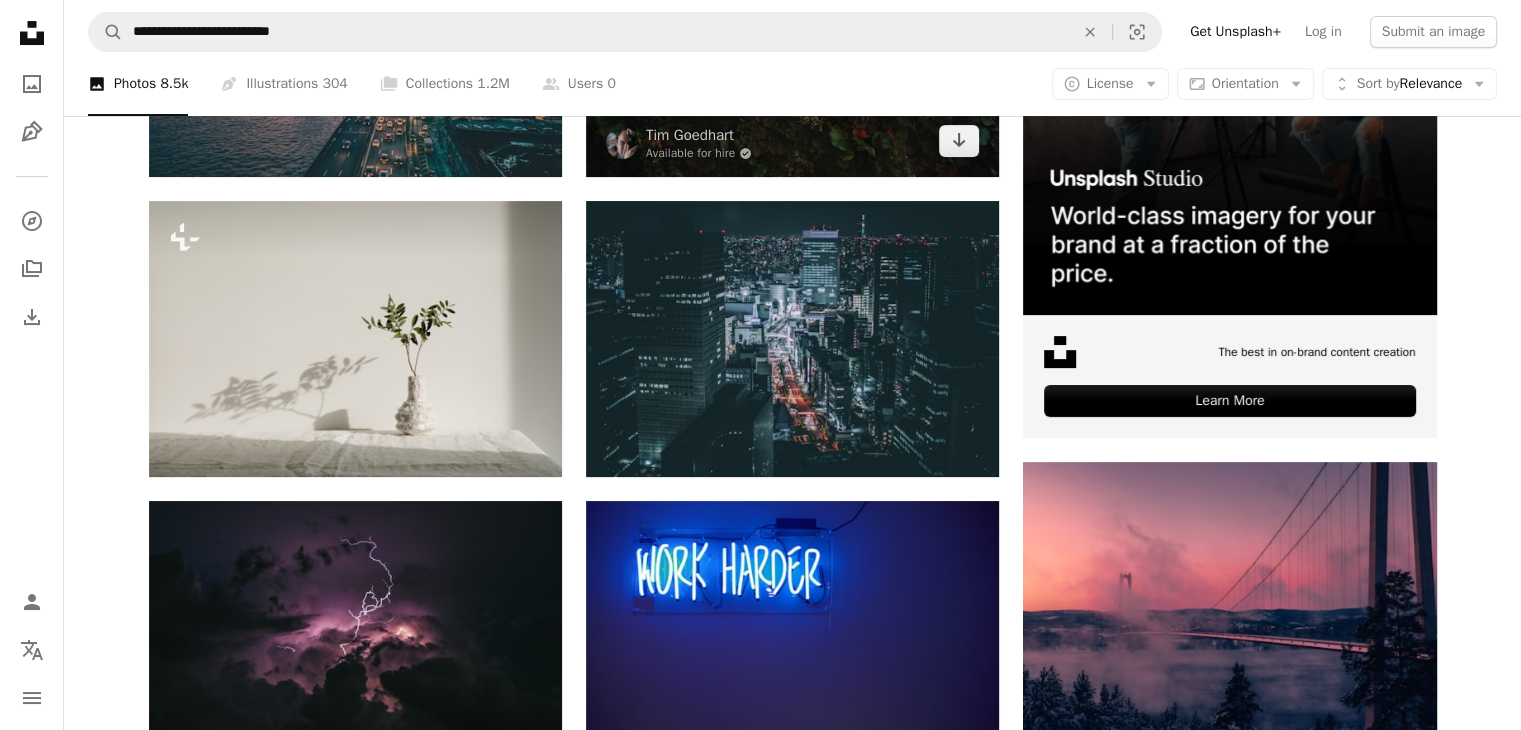 scroll, scrollTop: 515, scrollLeft: 0, axis: vertical 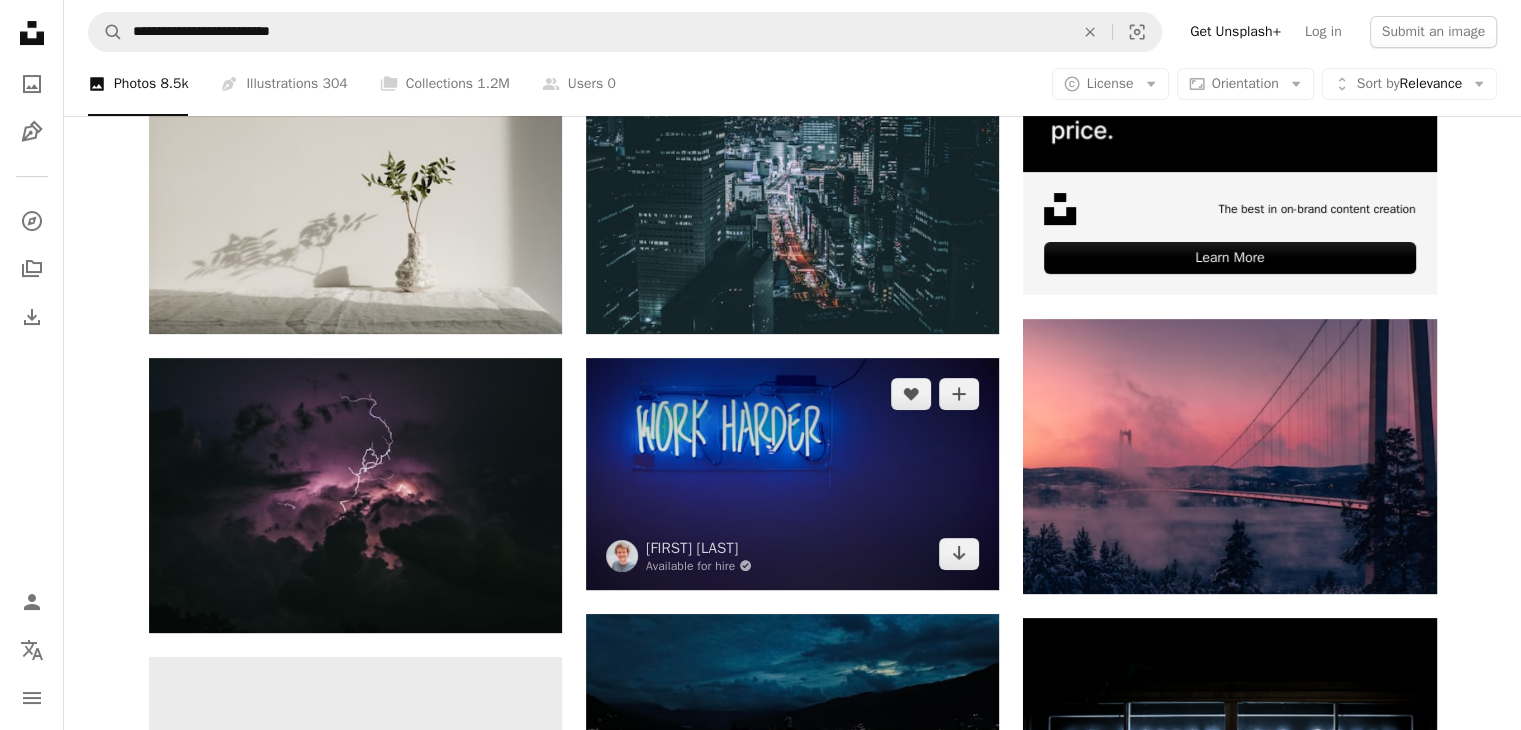 click at bounding box center [792, 474] 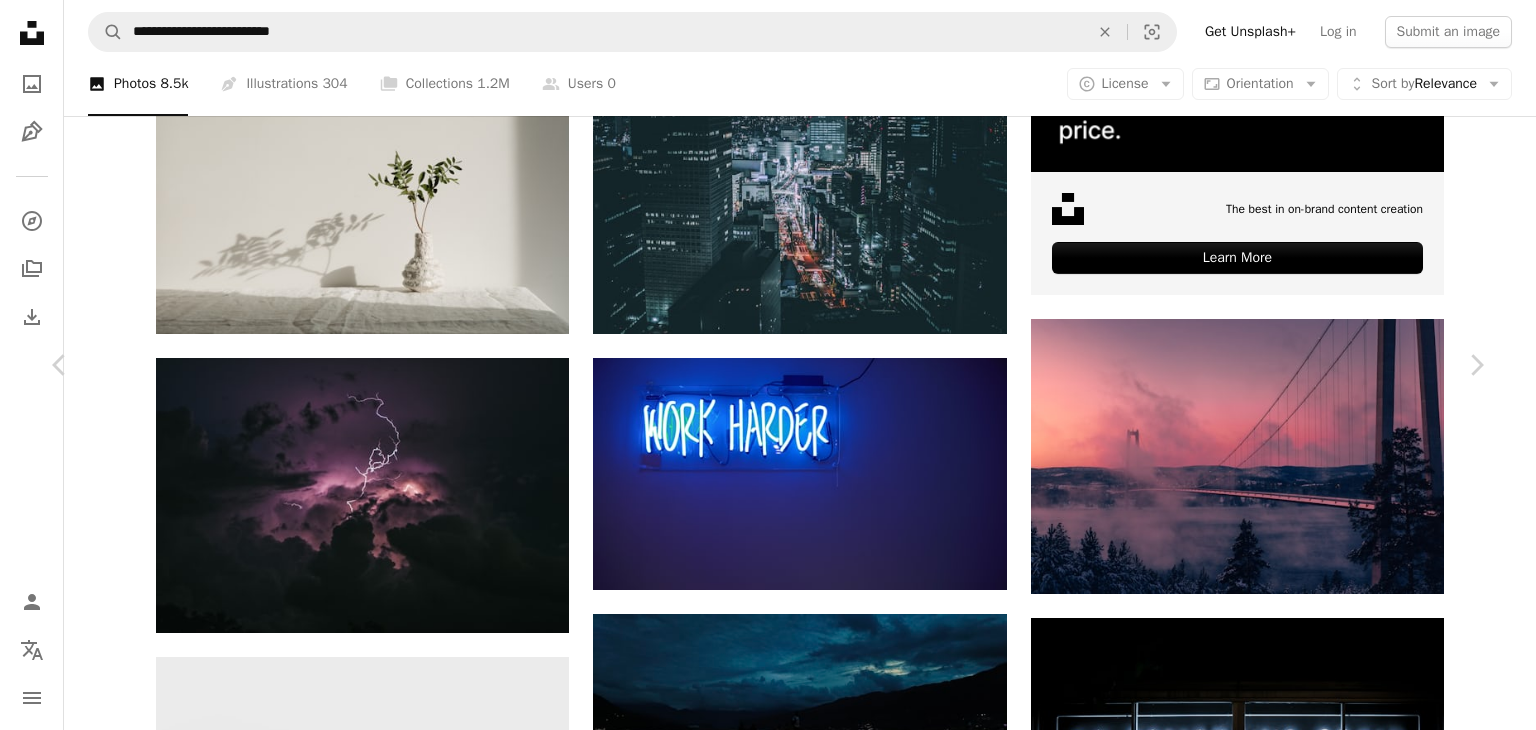 click on "An X shape" at bounding box center (20, 20) 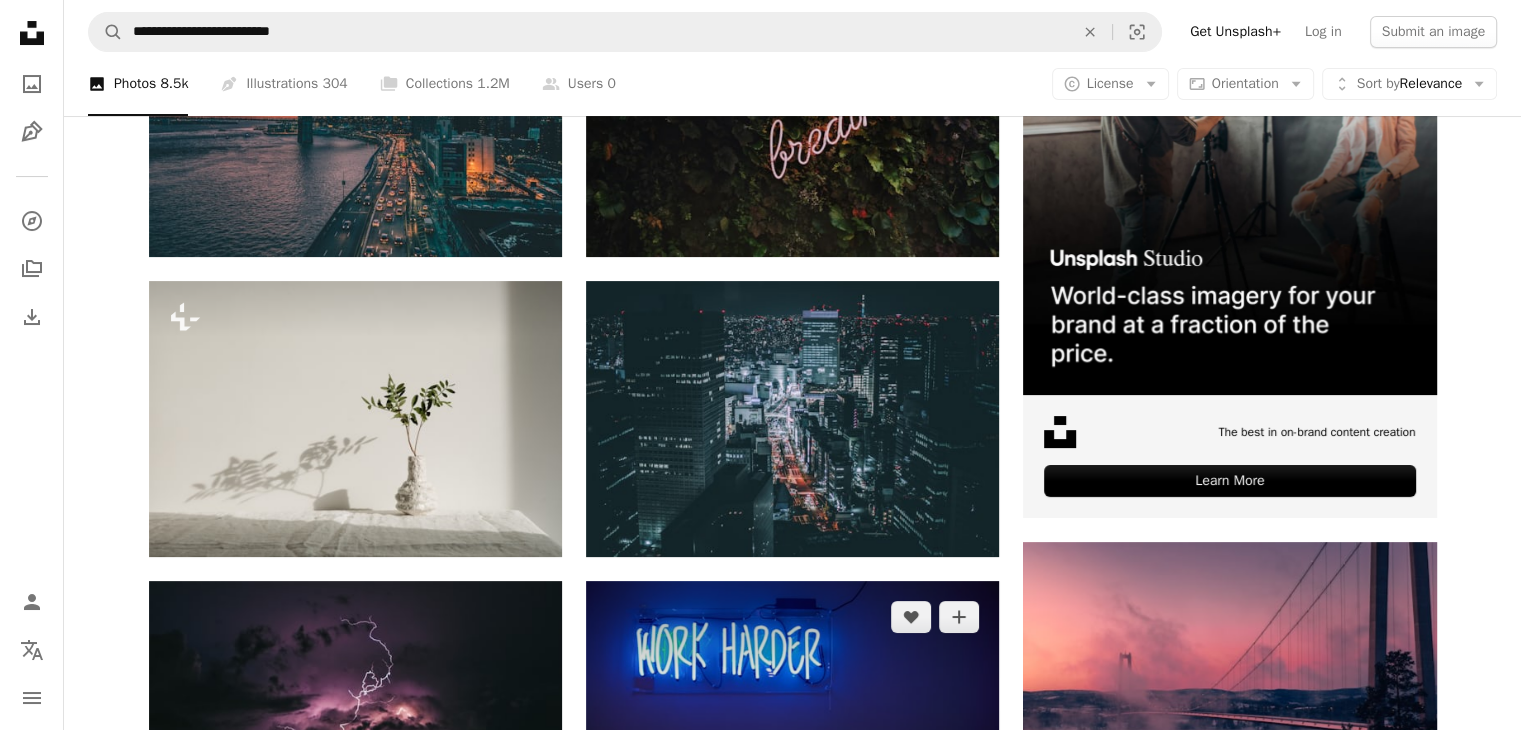 scroll, scrollTop: 268, scrollLeft: 0, axis: vertical 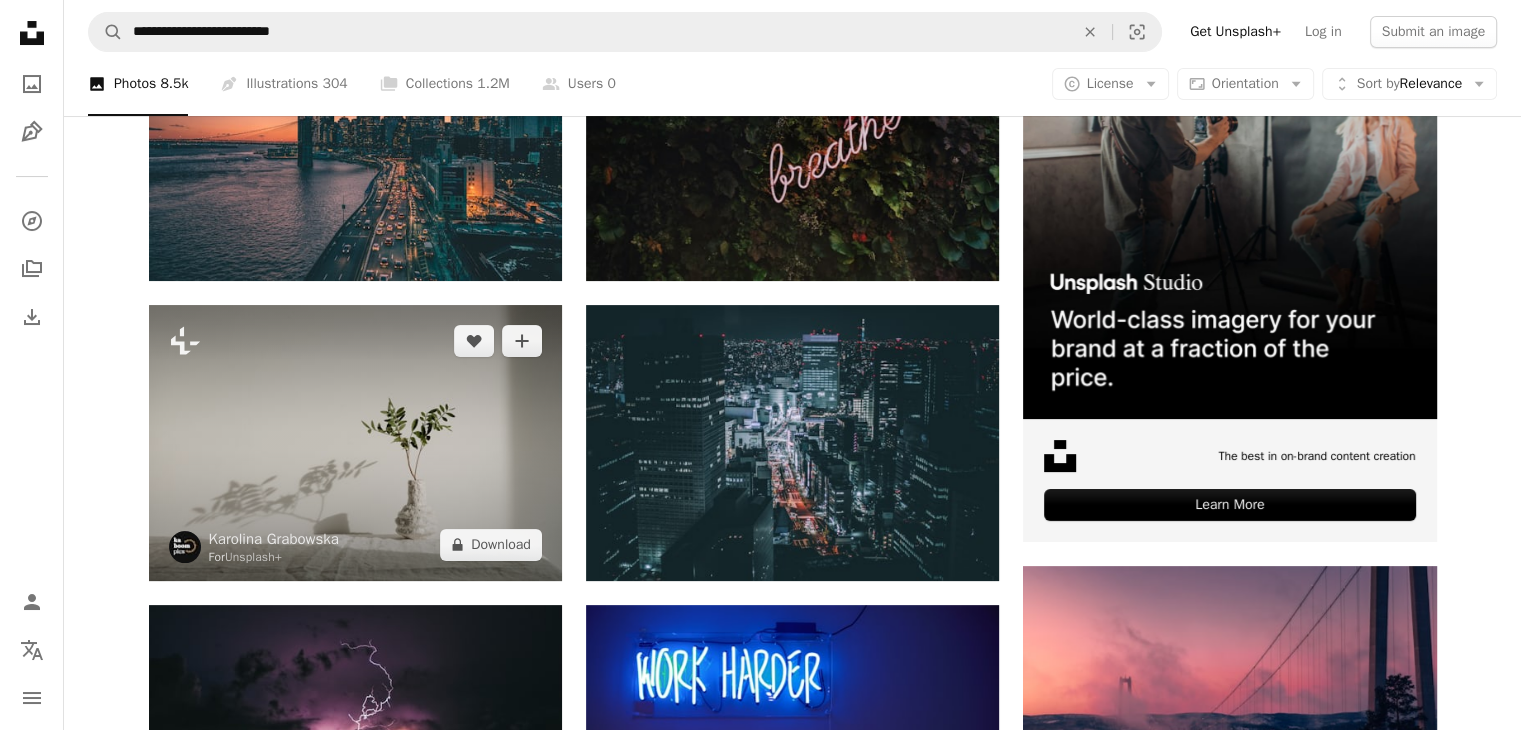 click at bounding box center (355, 442) 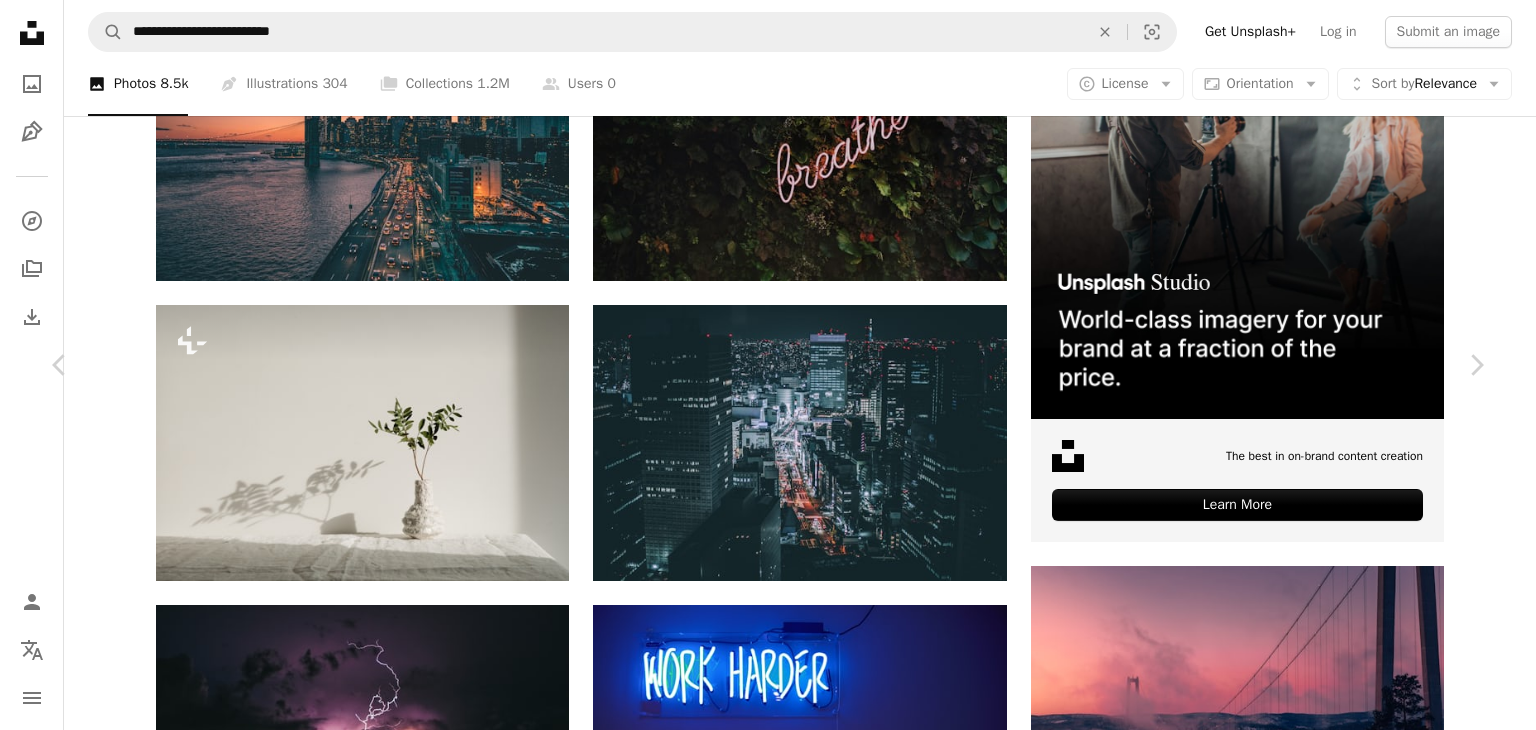 click on "A lock   Download" at bounding box center [1325, 3610] 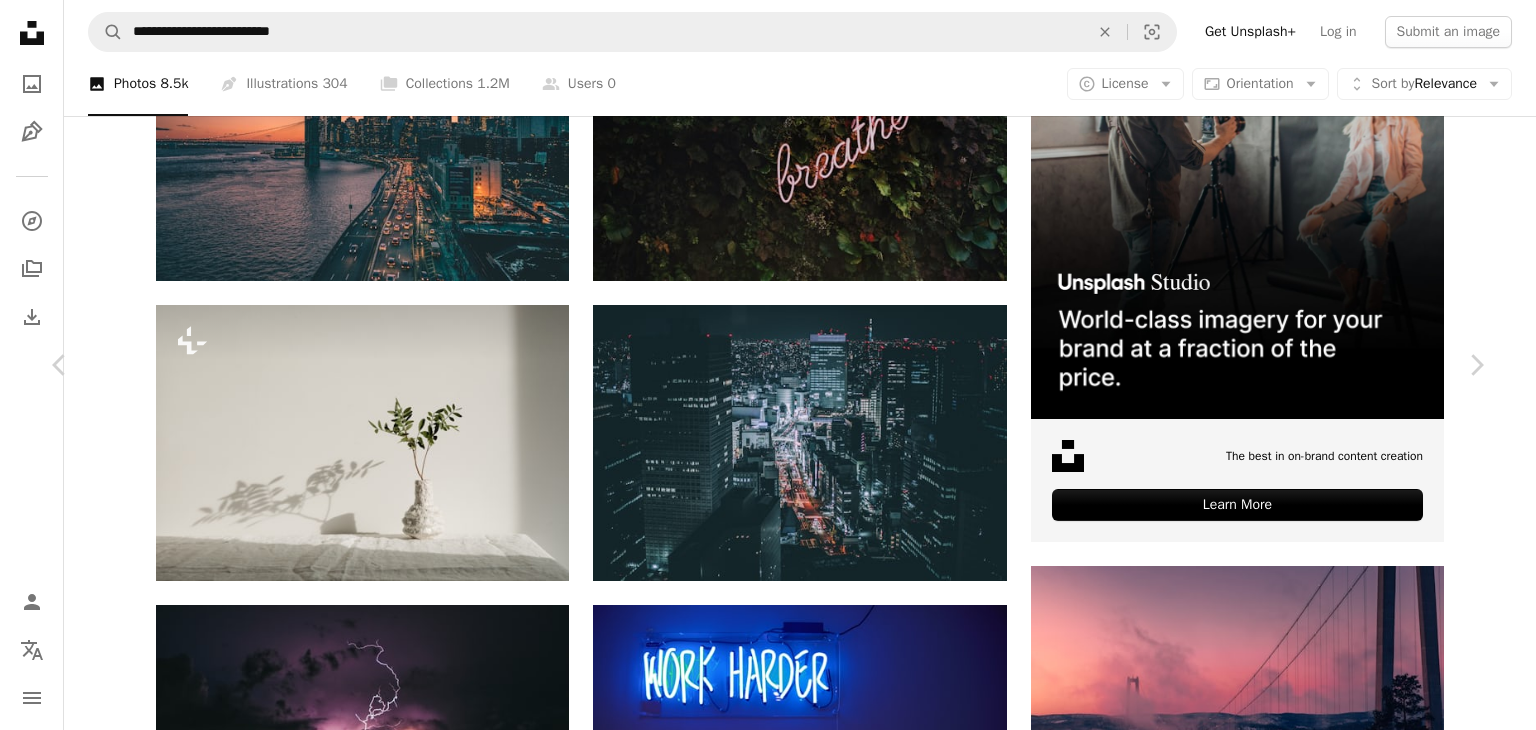 click on "An X shape" at bounding box center [20, 20] 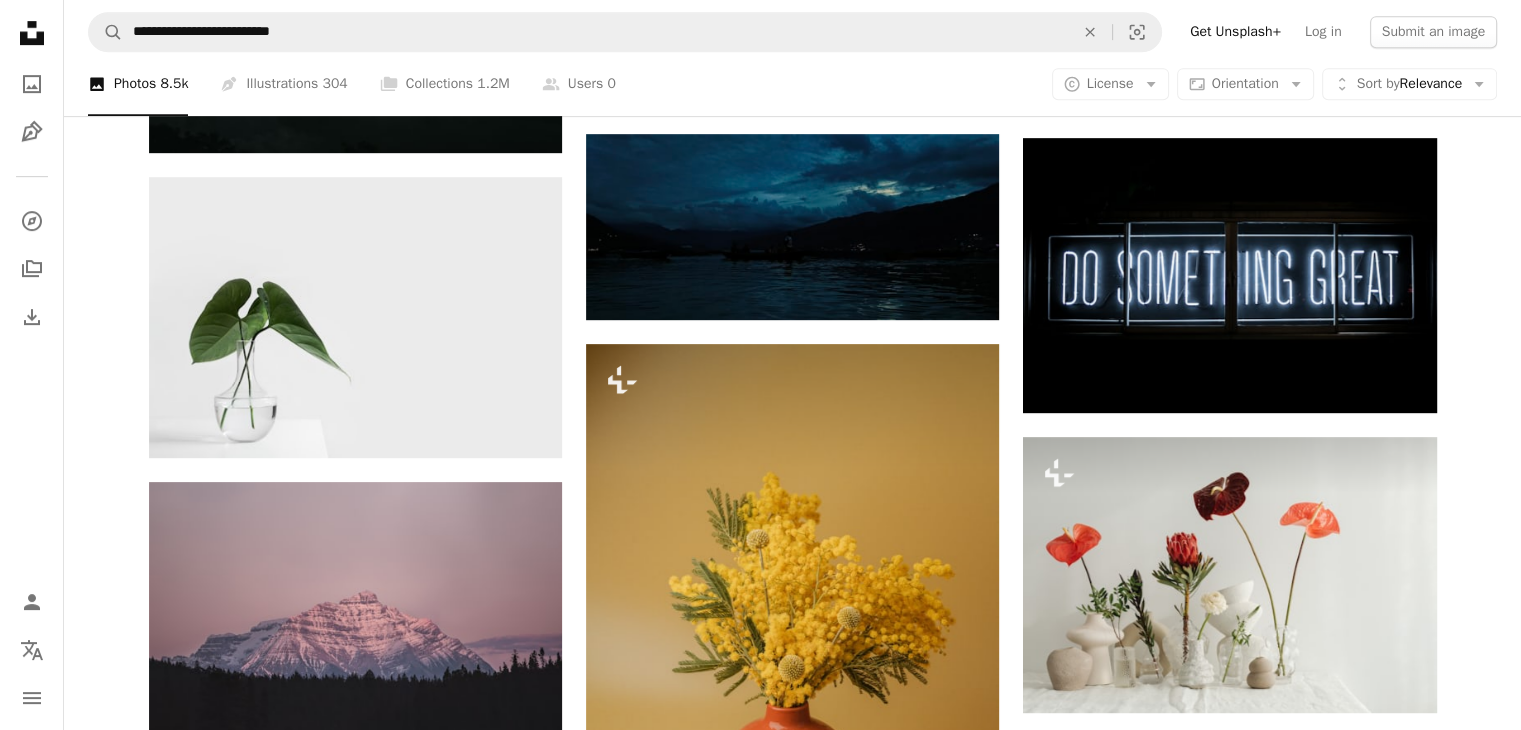 scroll, scrollTop: 992, scrollLeft: 0, axis: vertical 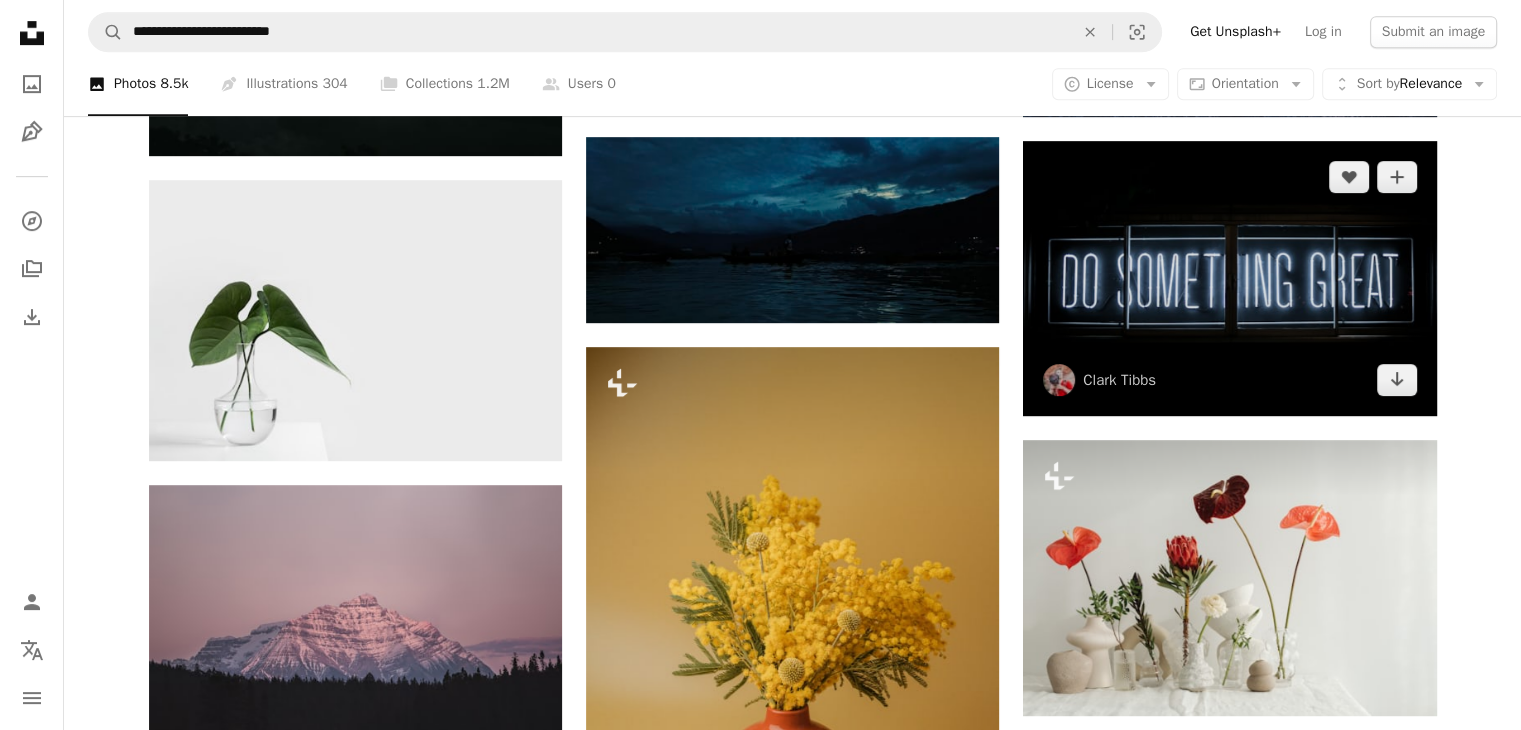 click at bounding box center (1229, 278) 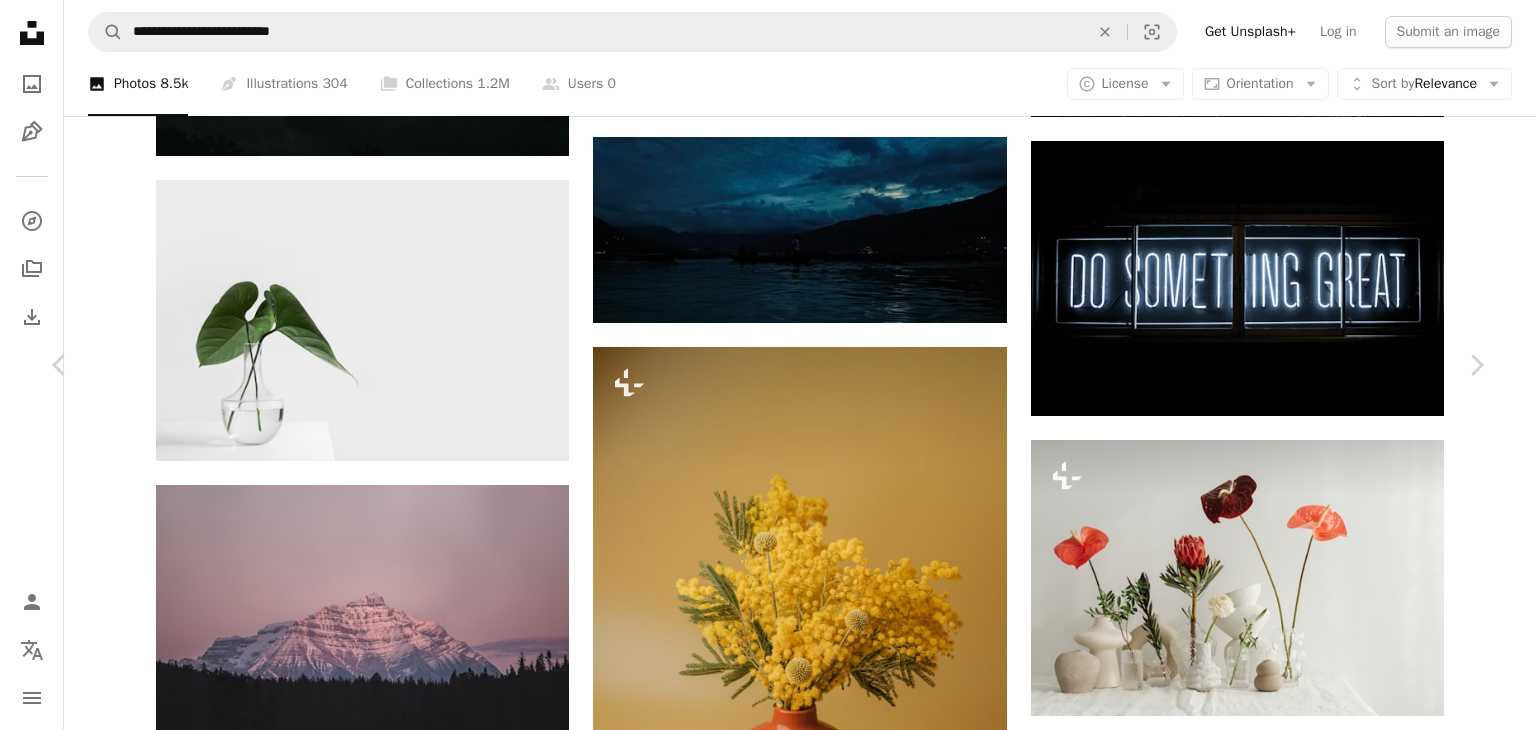 click on "Download free" at bounding box center (1287, 2886) 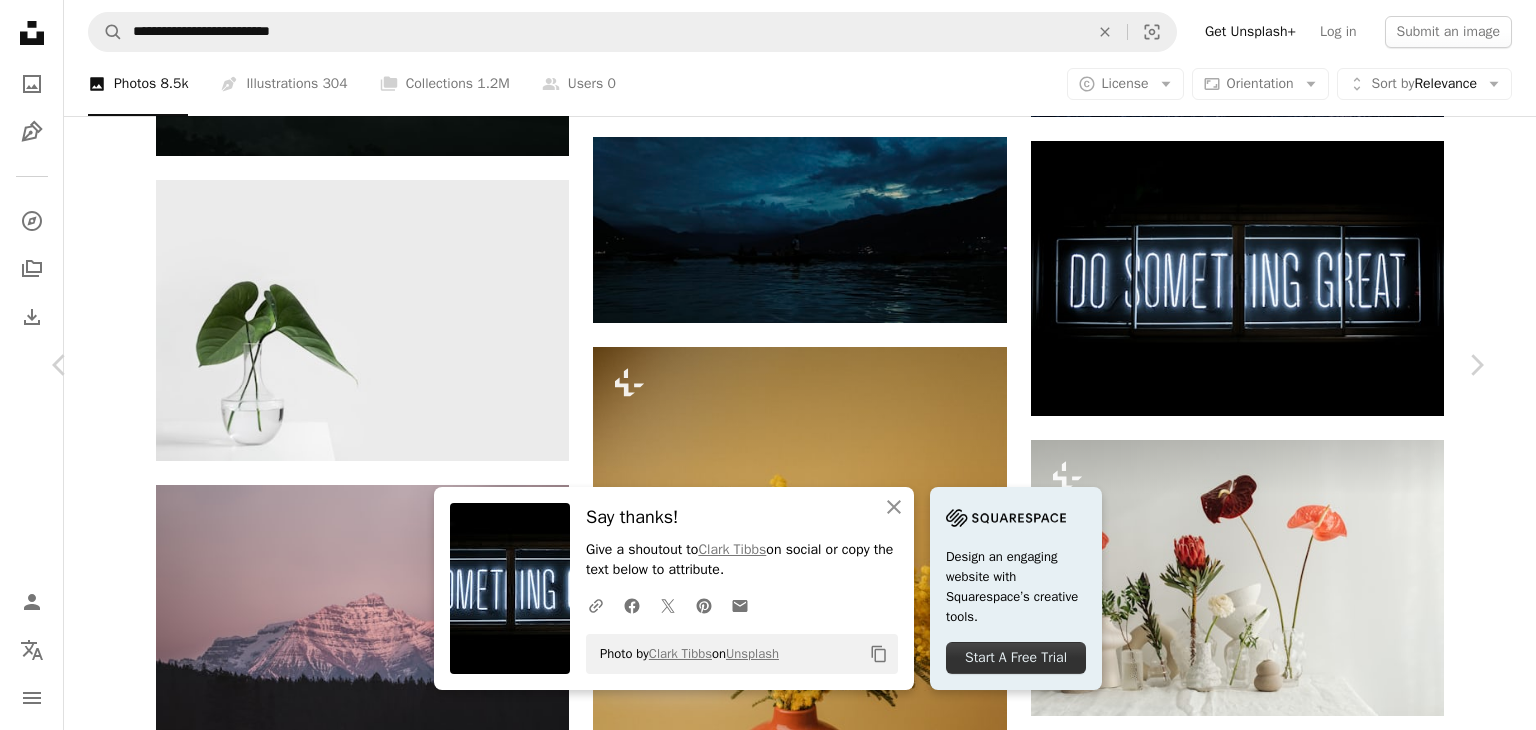 click on "An X shape" at bounding box center [20, 20] 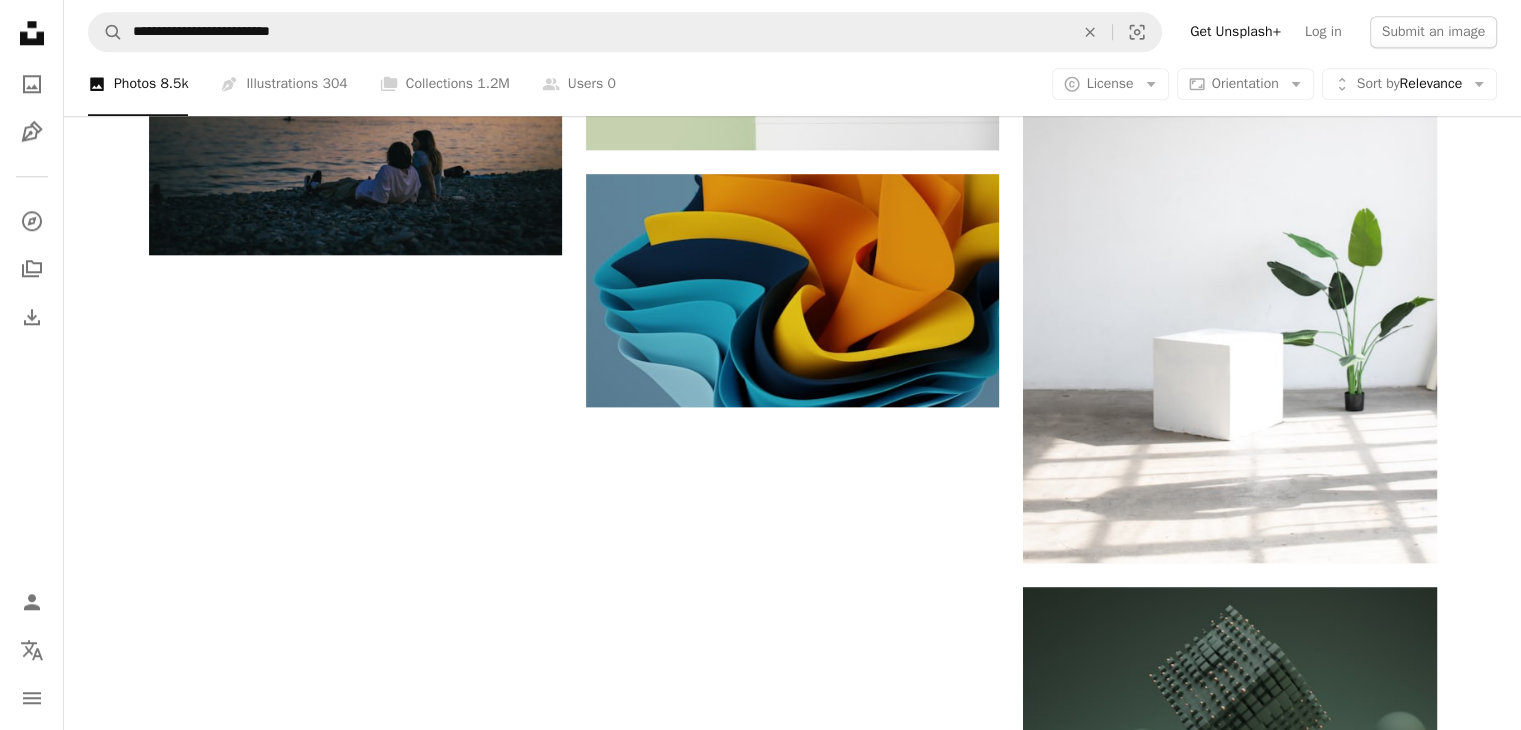 scroll, scrollTop: 2172, scrollLeft: 0, axis: vertical 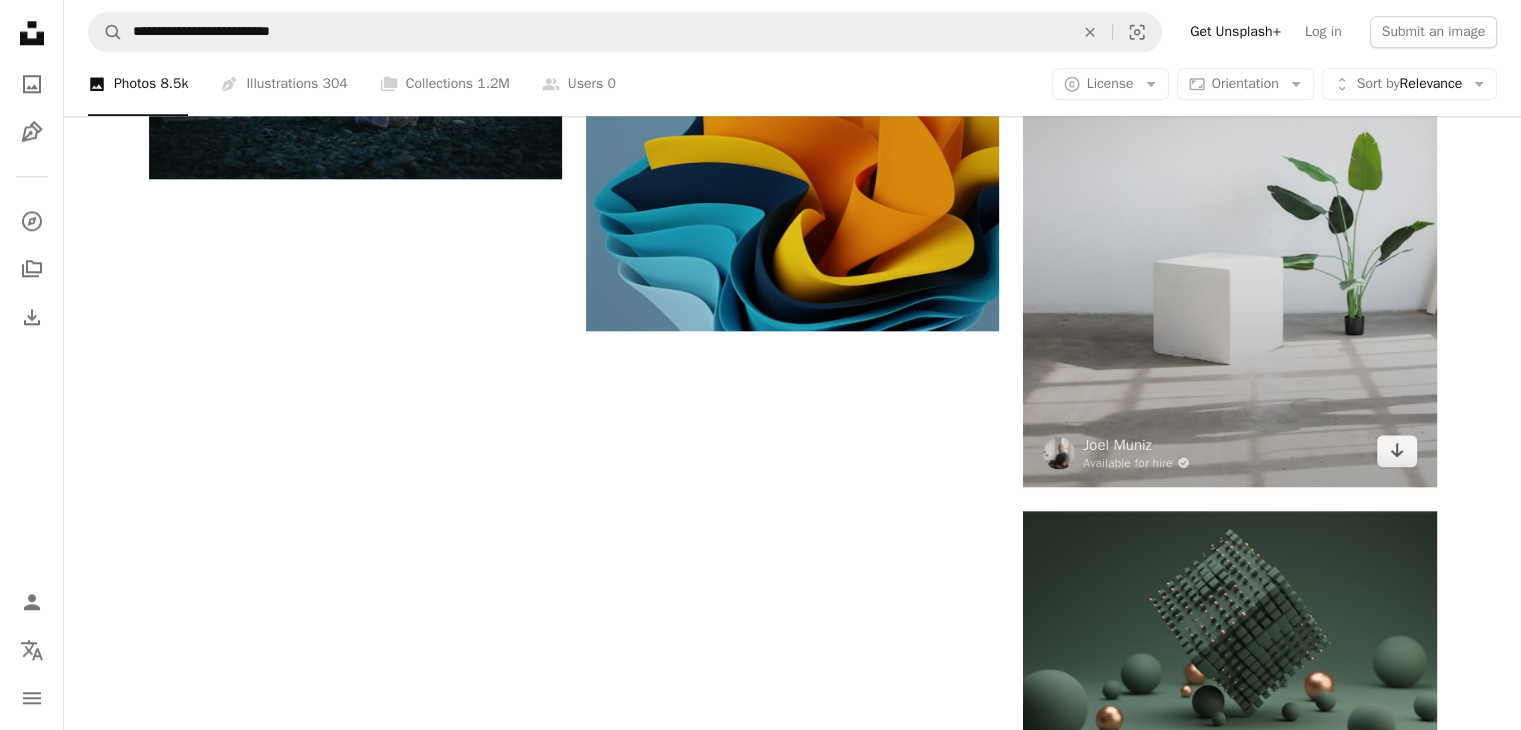 click at bounding box center [1229, 190] 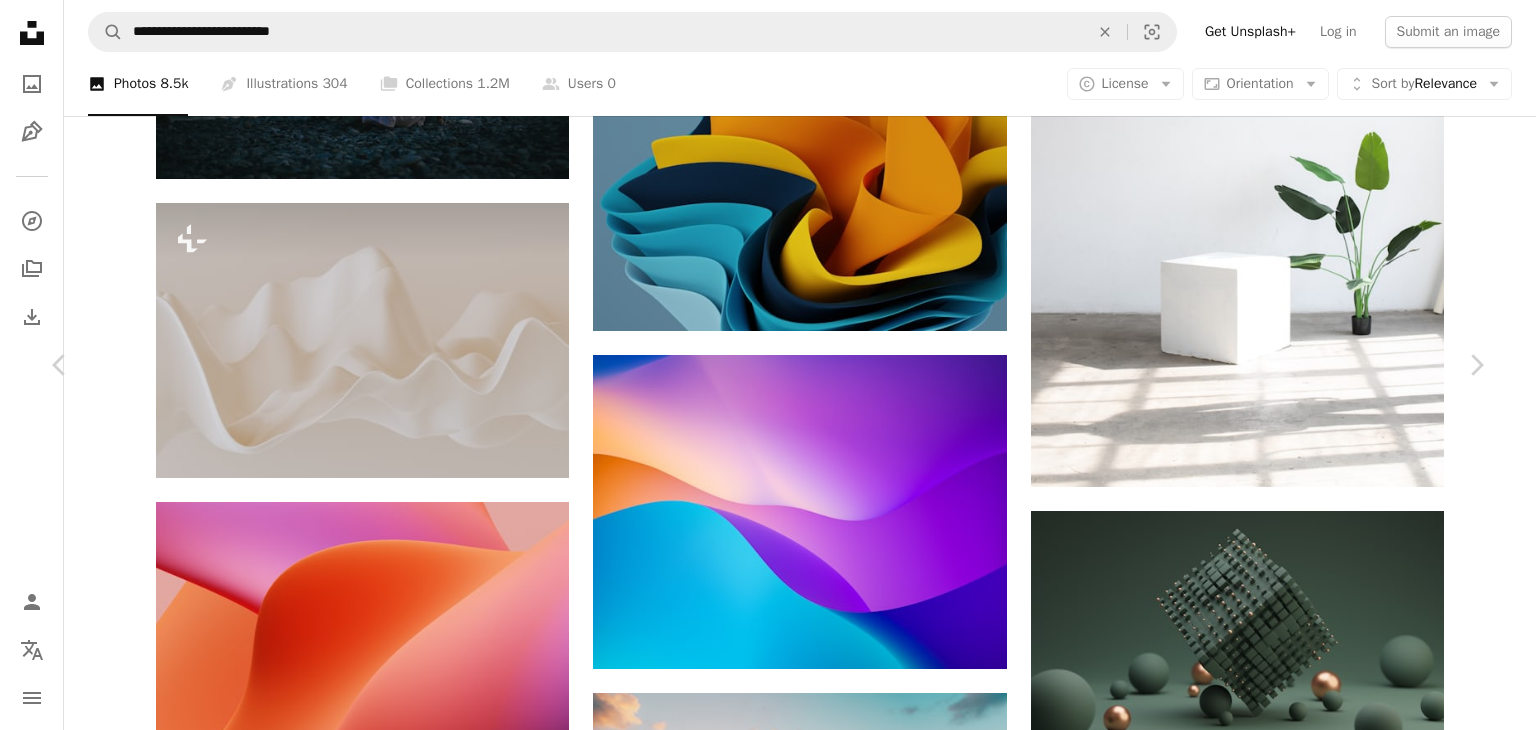 click on "Download free" at bounding box center (1287, 4061) 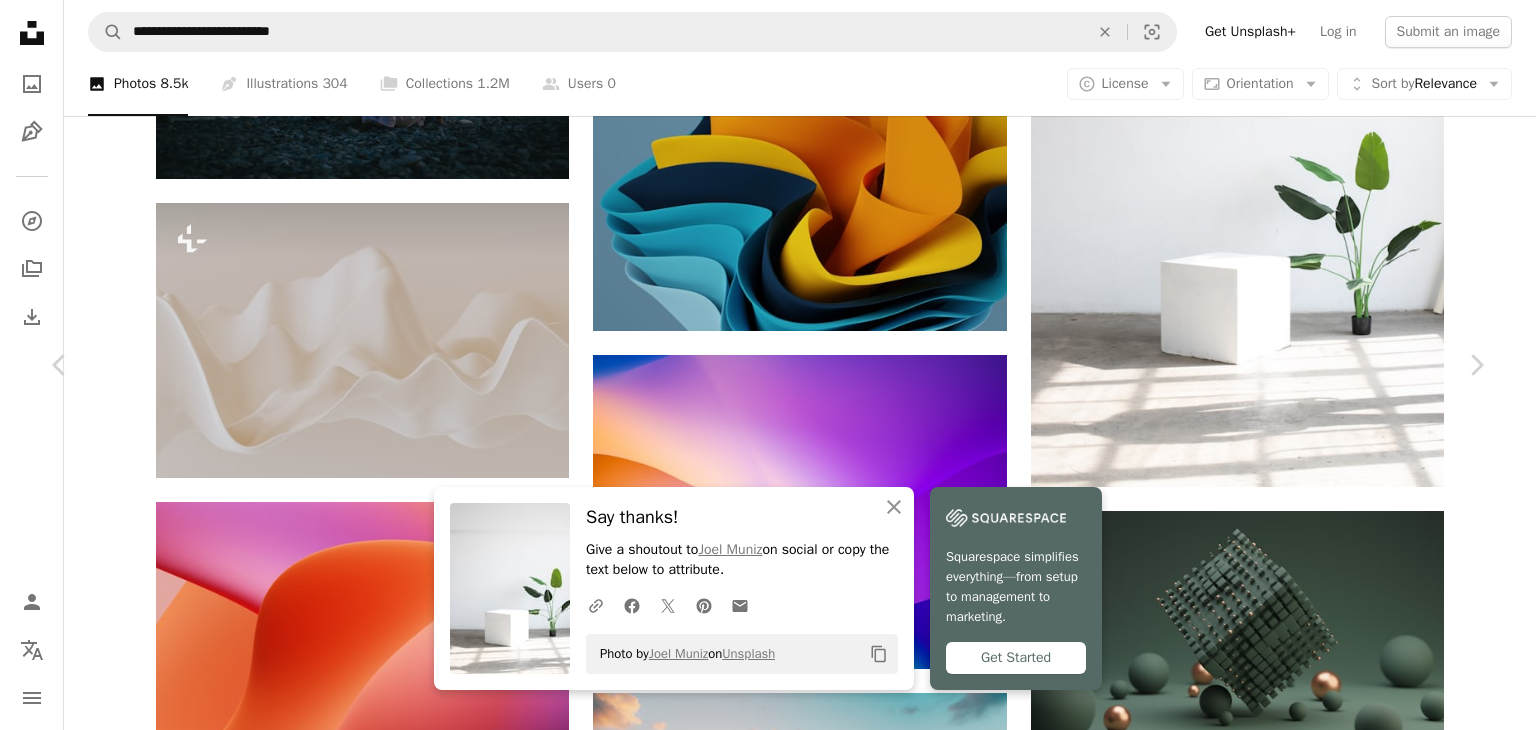 click on "An X shape" at bounding box center (20, 20) 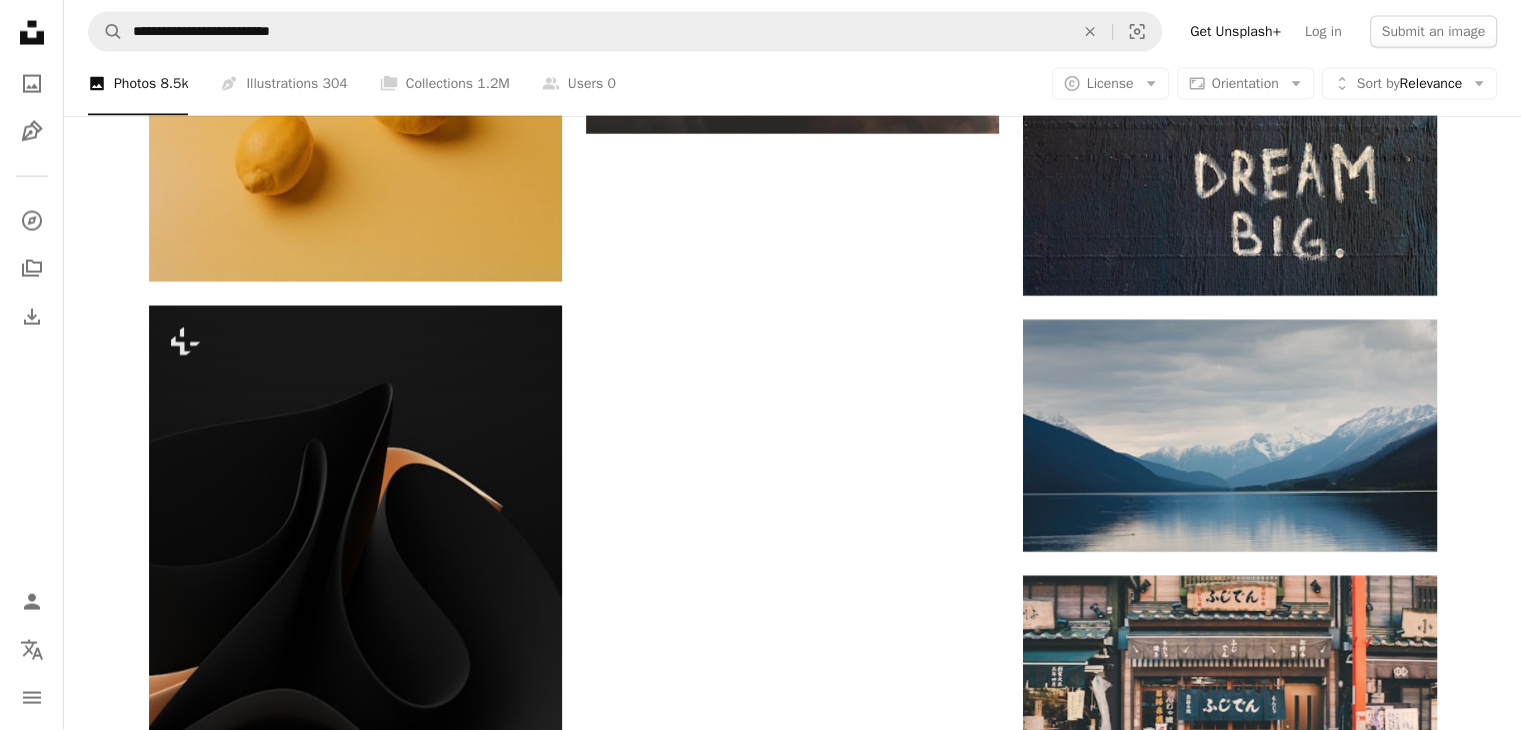 scroll, scrollTop: 4475, scrollLeft: 0, axis: vertical 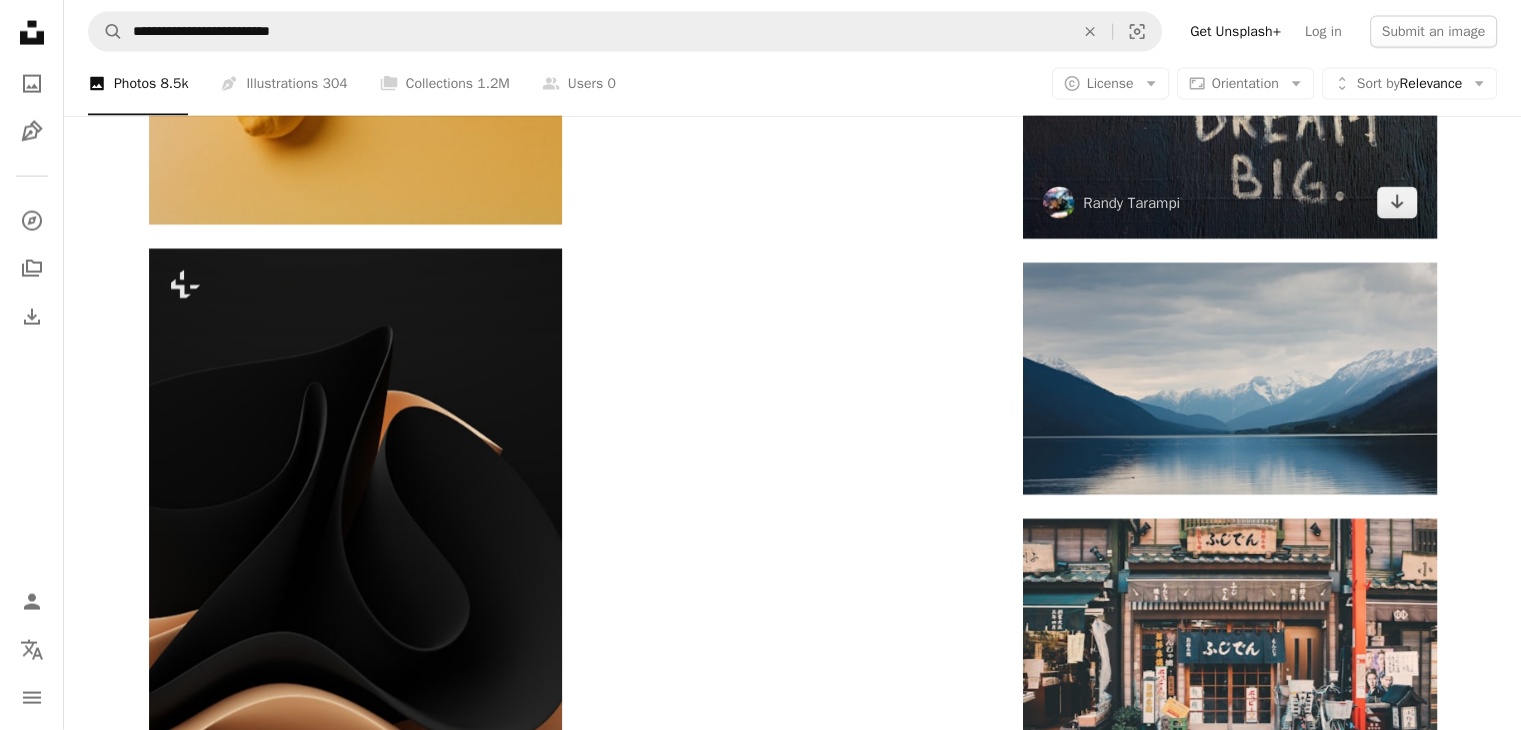 click at bounding box center (1229, 100) 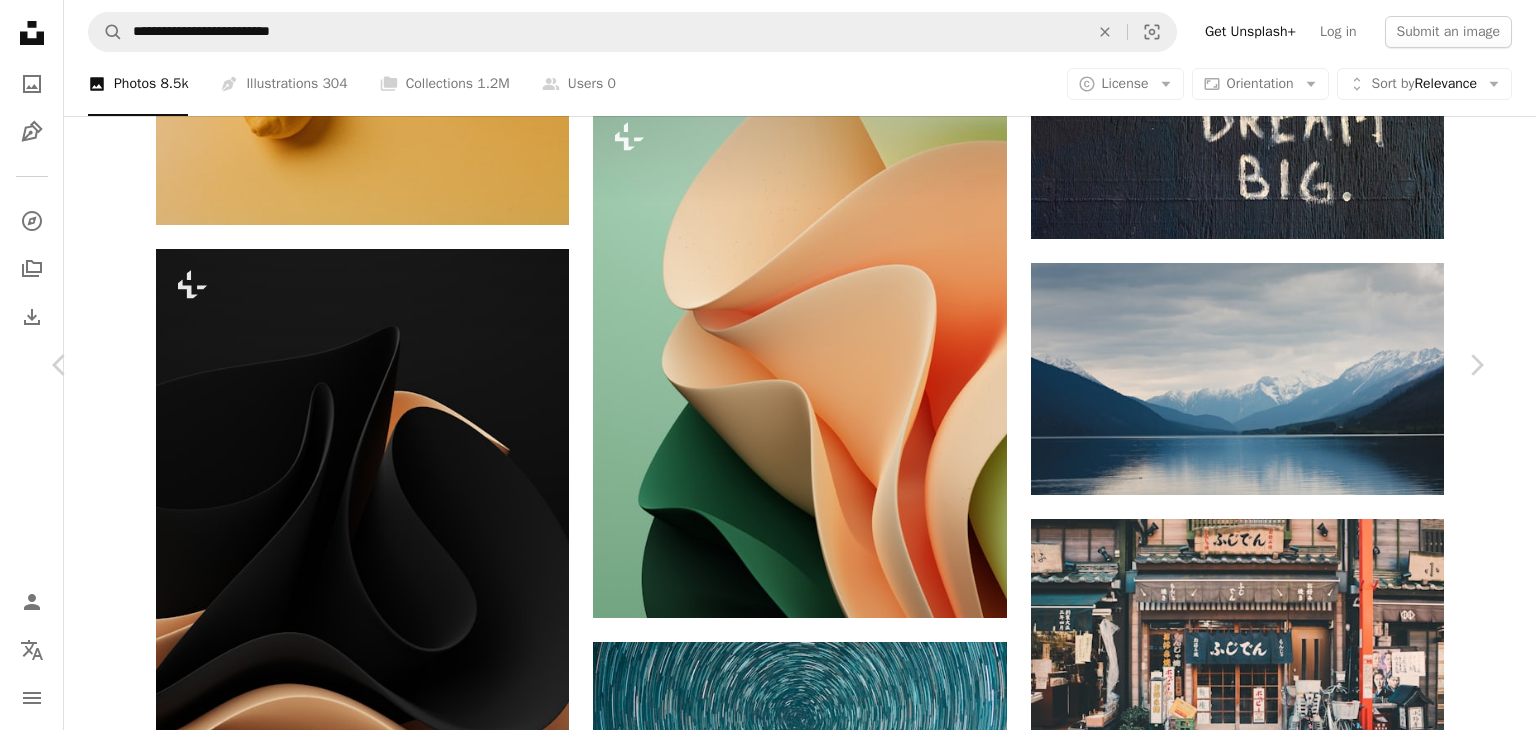 click on "Download free" at bounding box center (1287, 4647) 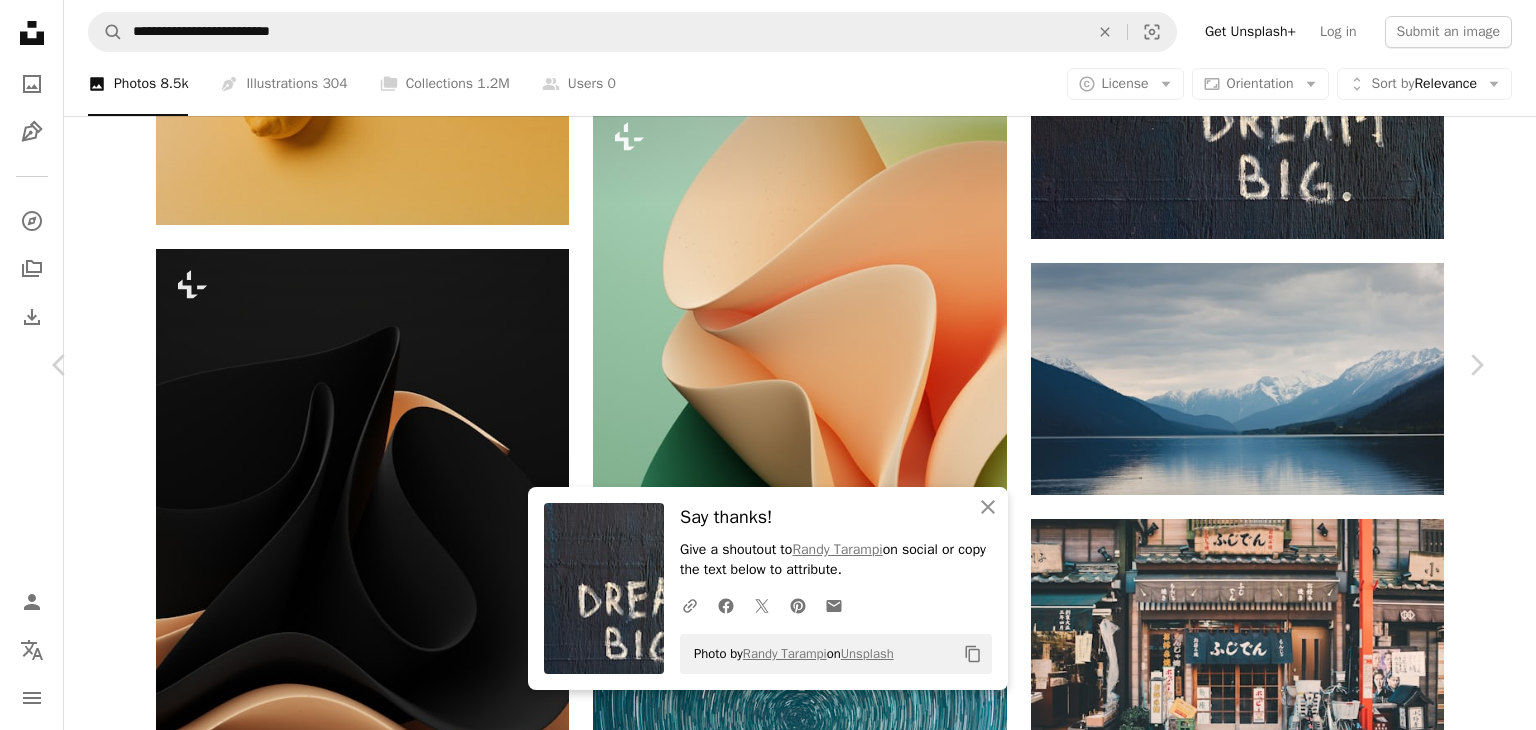 click on "An X shape" at bounding box center [20, 20] 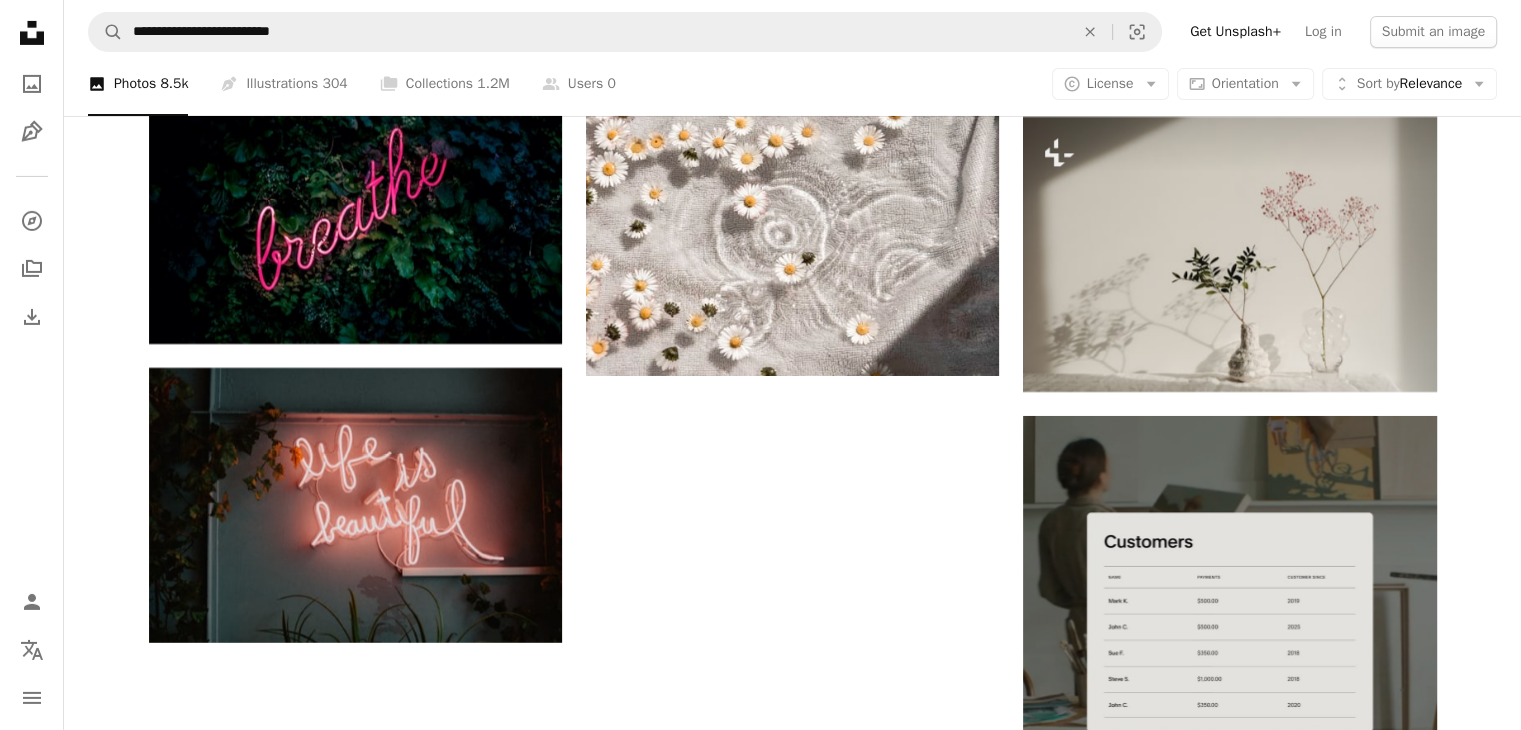 scroll, scrollTop: 6886, scrollLeft: 0, axis: vertical 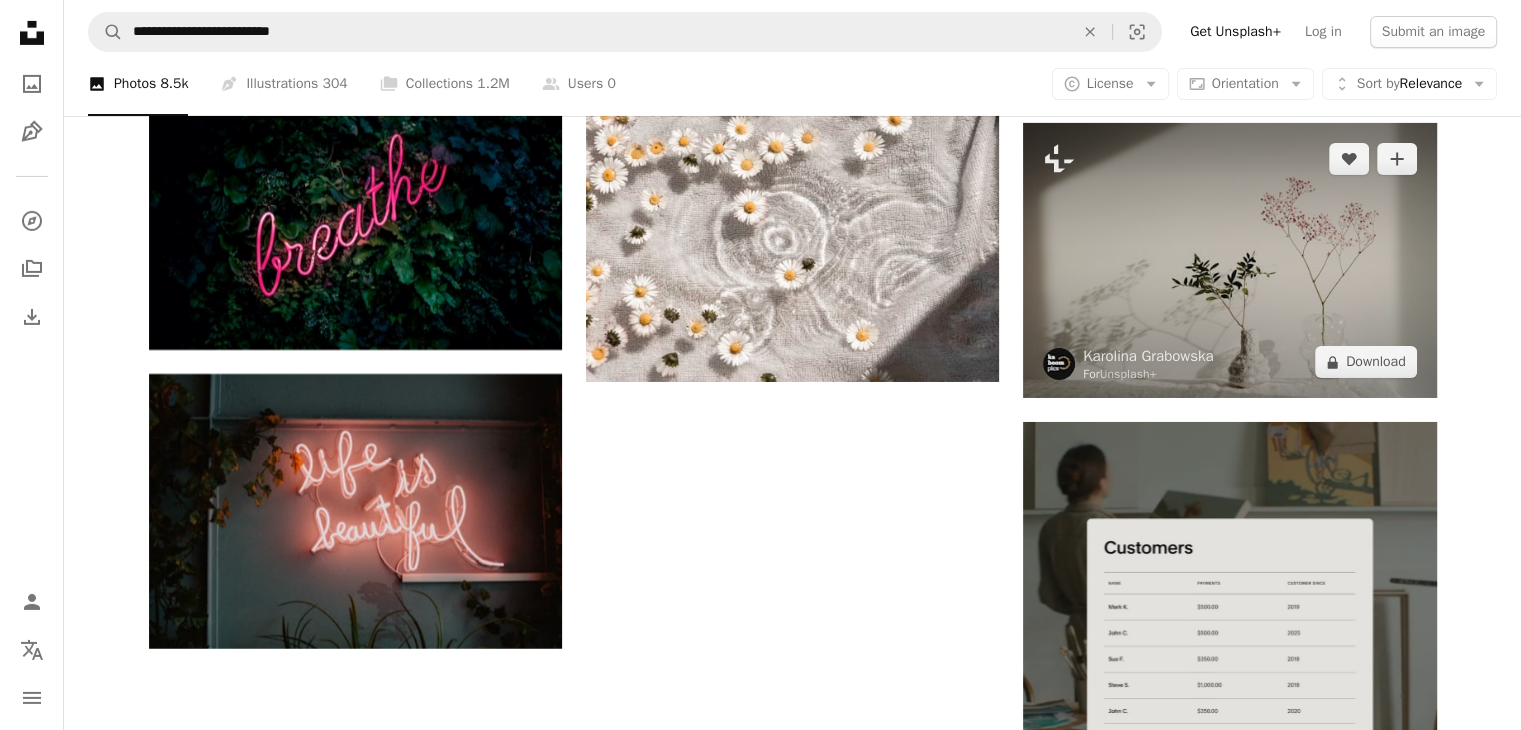 click at bounding box center [1229, 260] 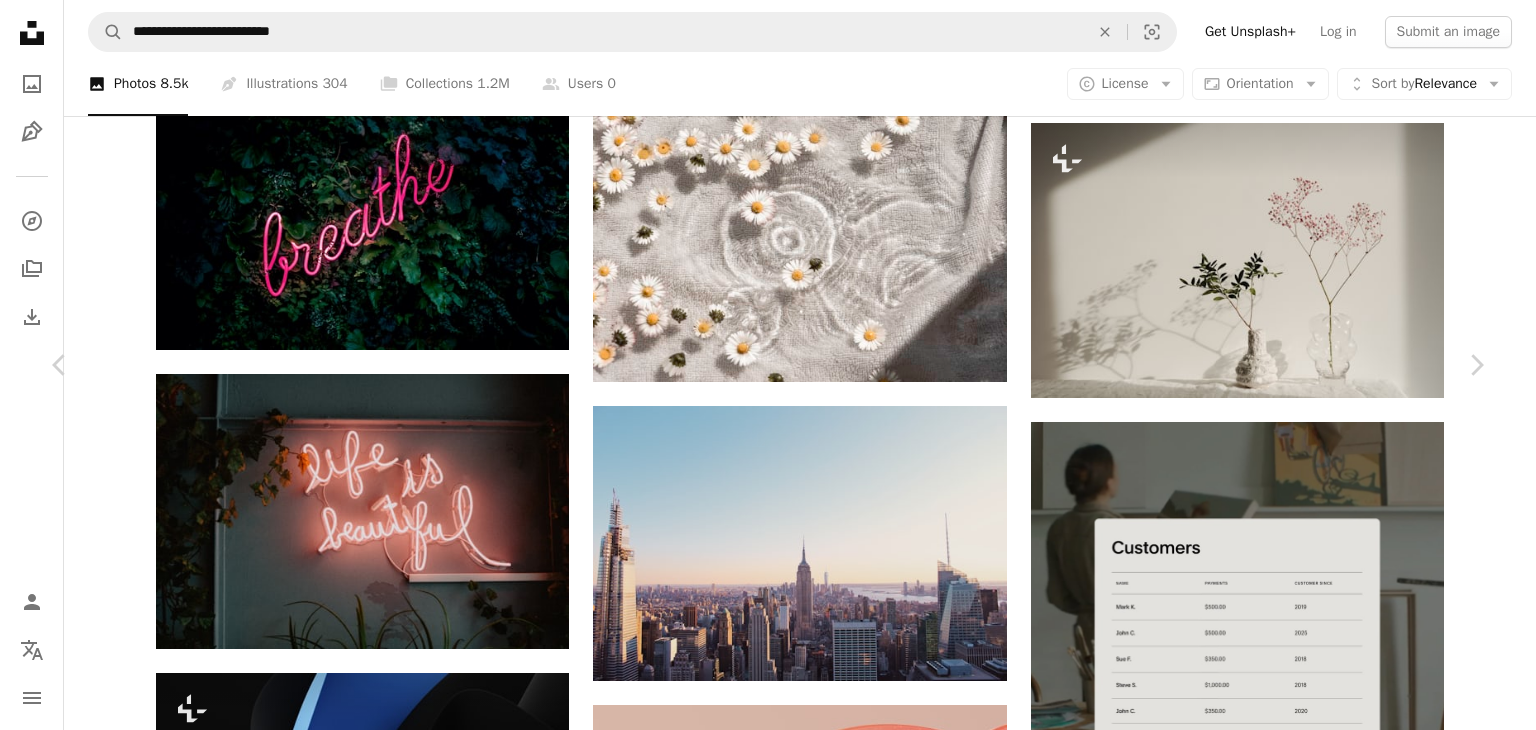 click on "An X shape" at bounding box center [20, 20] 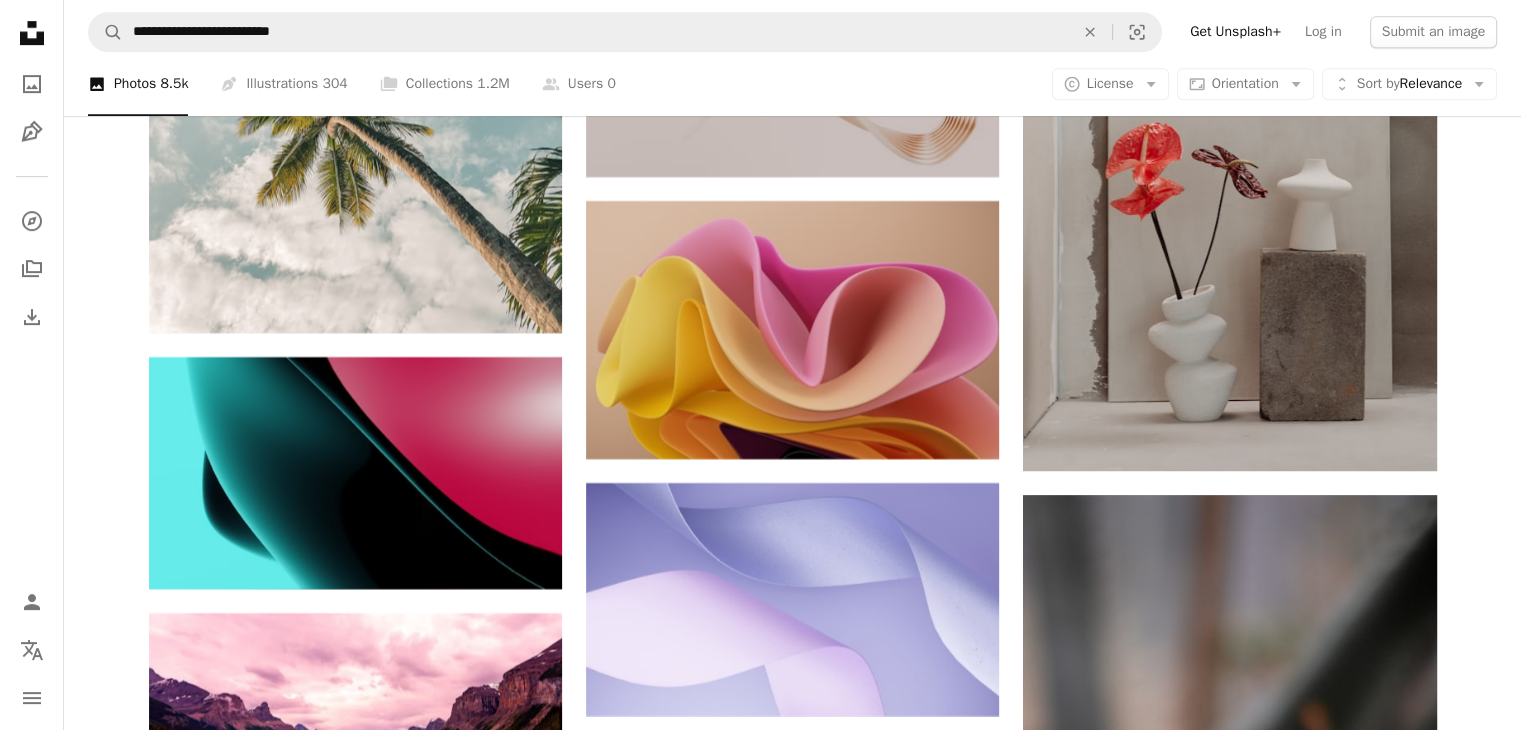 scroll, scrollTop: 8587, scrollLeft: 0, axis: vertical 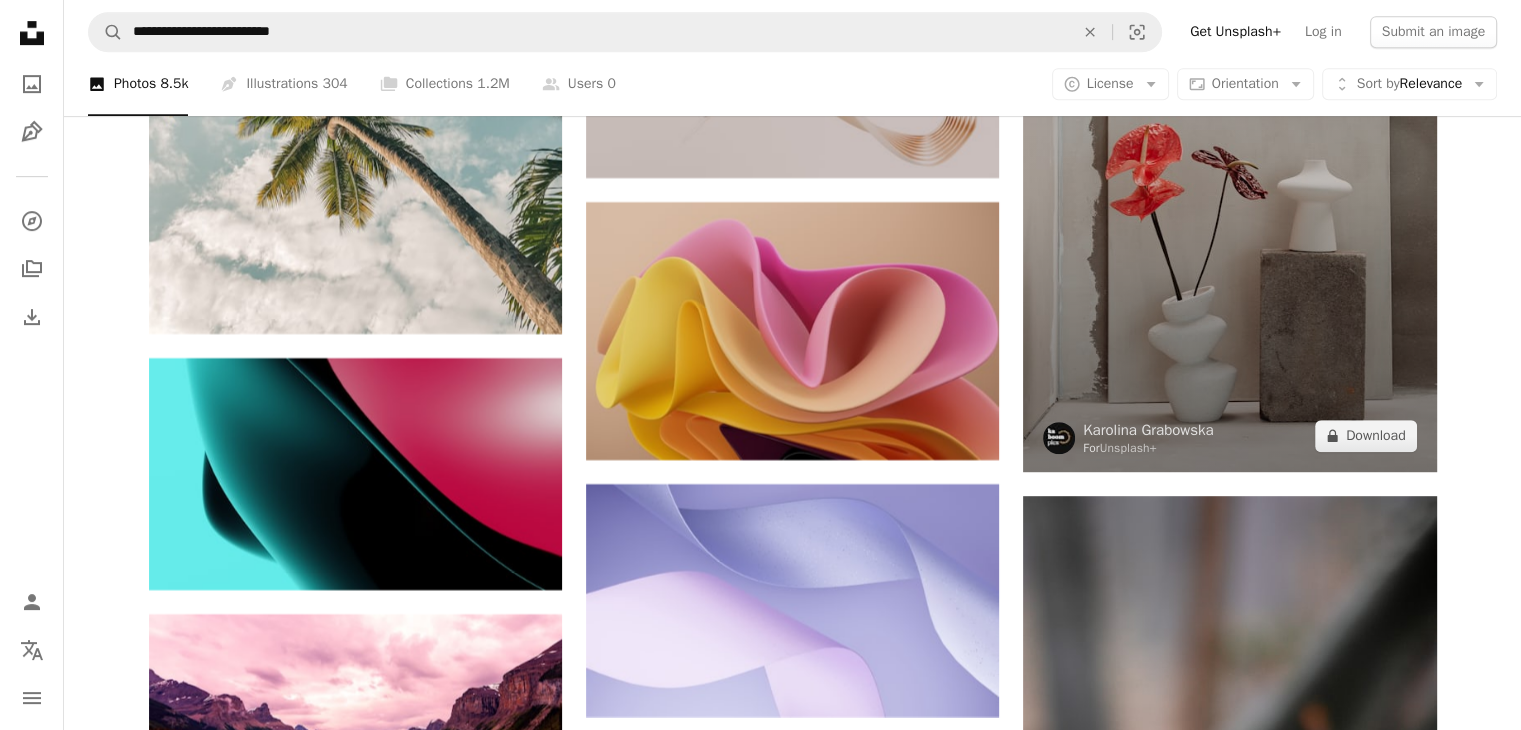 click at bounding box center (1229, 162) 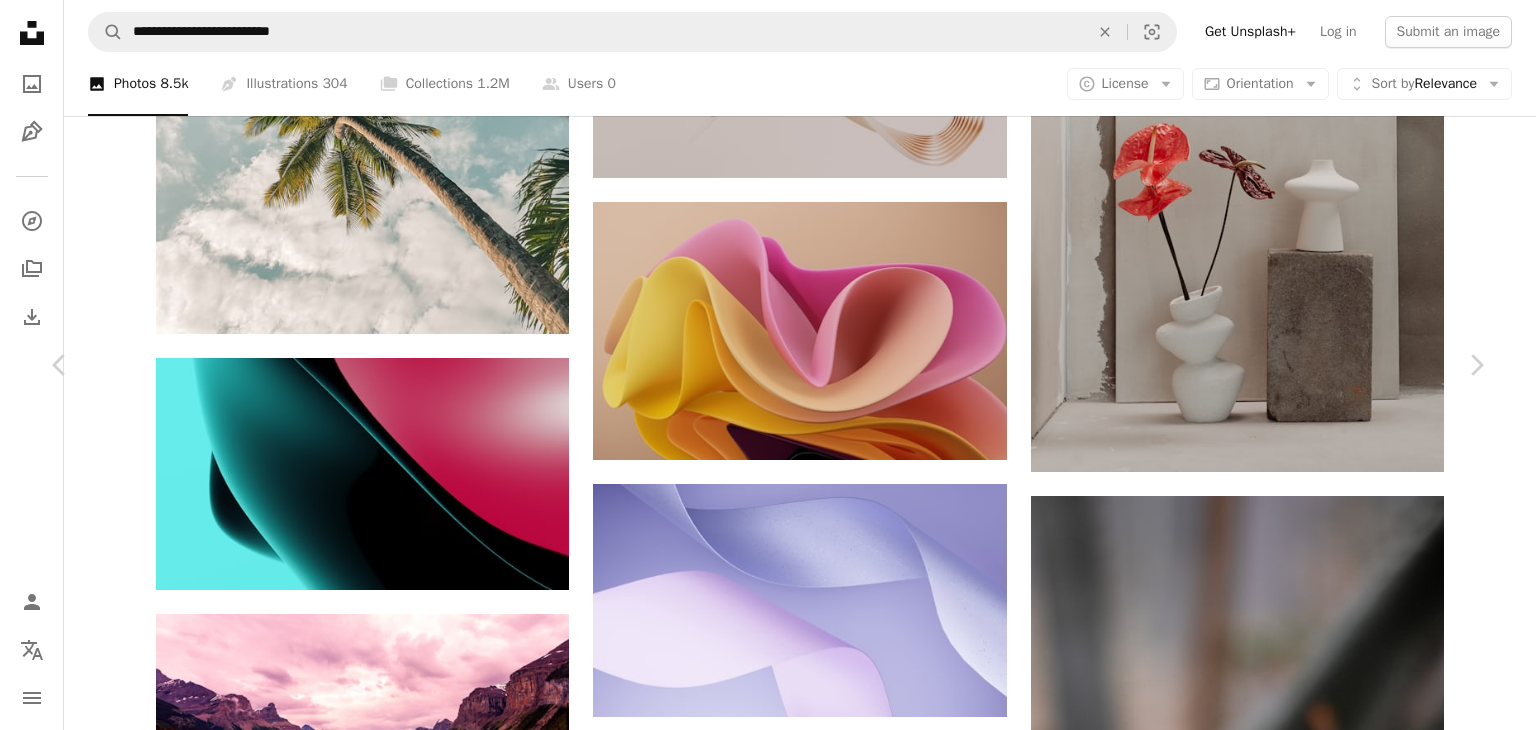 click on "An X shape" at bounding box center (20, 20) 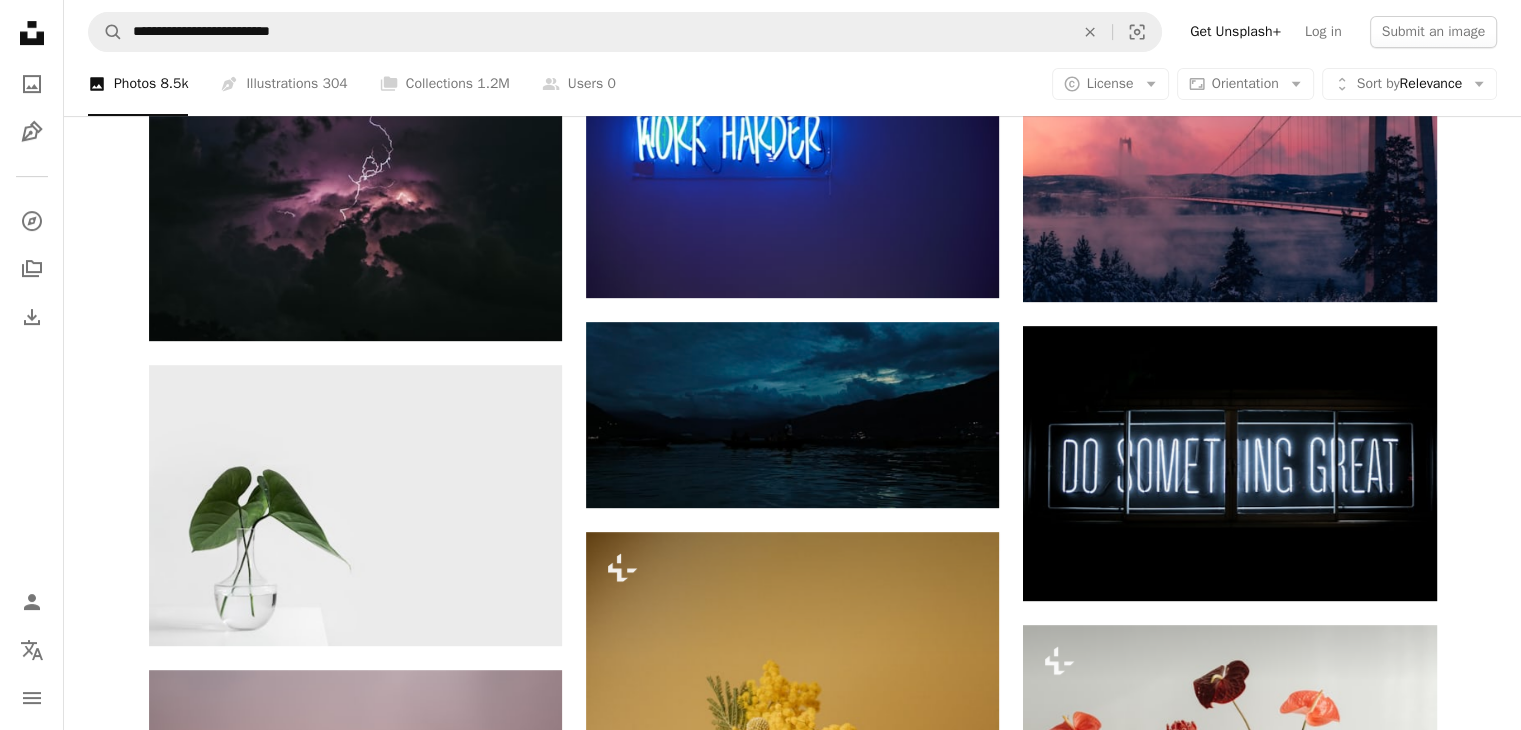 scroll, scrollTop: 795, scrollLeft: 0, axis: vertical 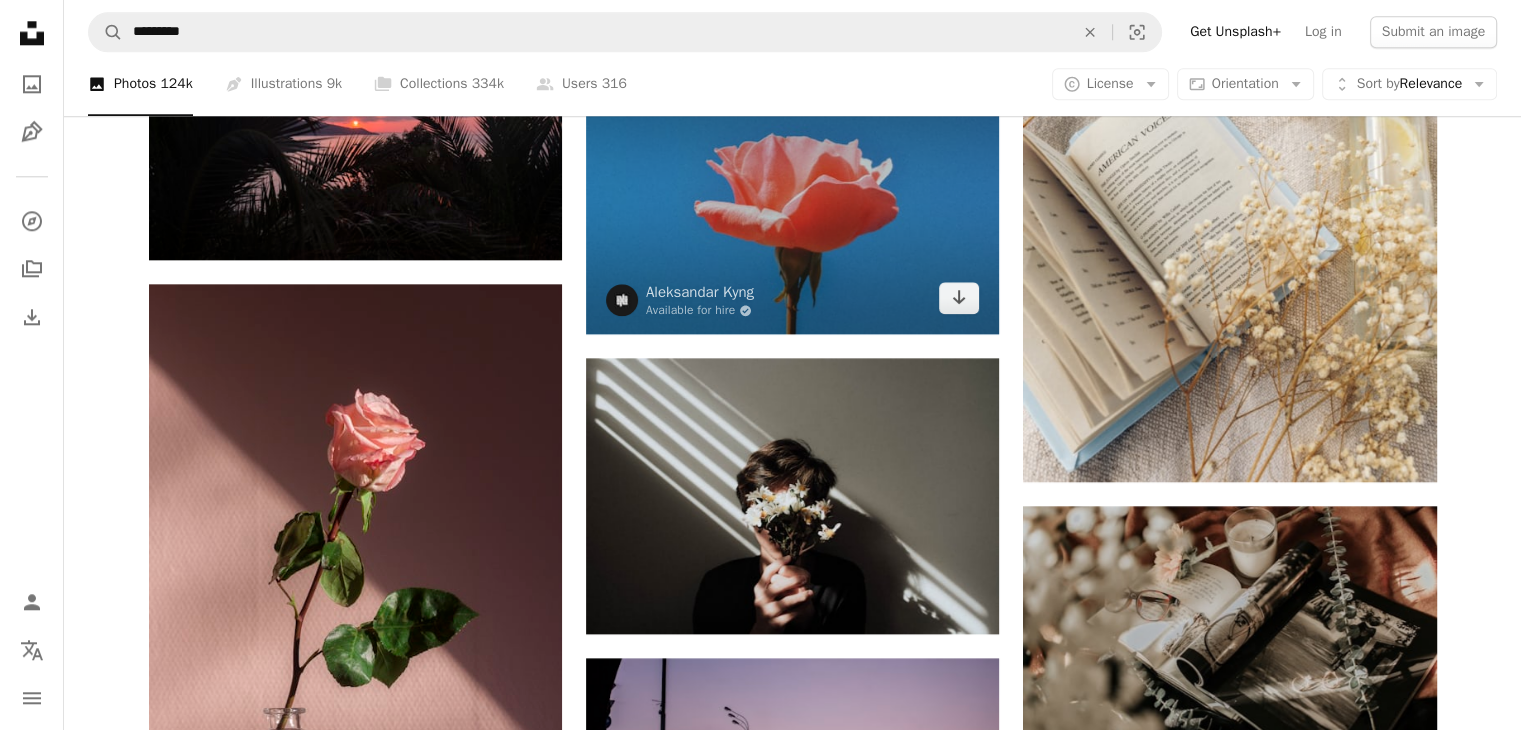 click at bounding box center [792, 196] 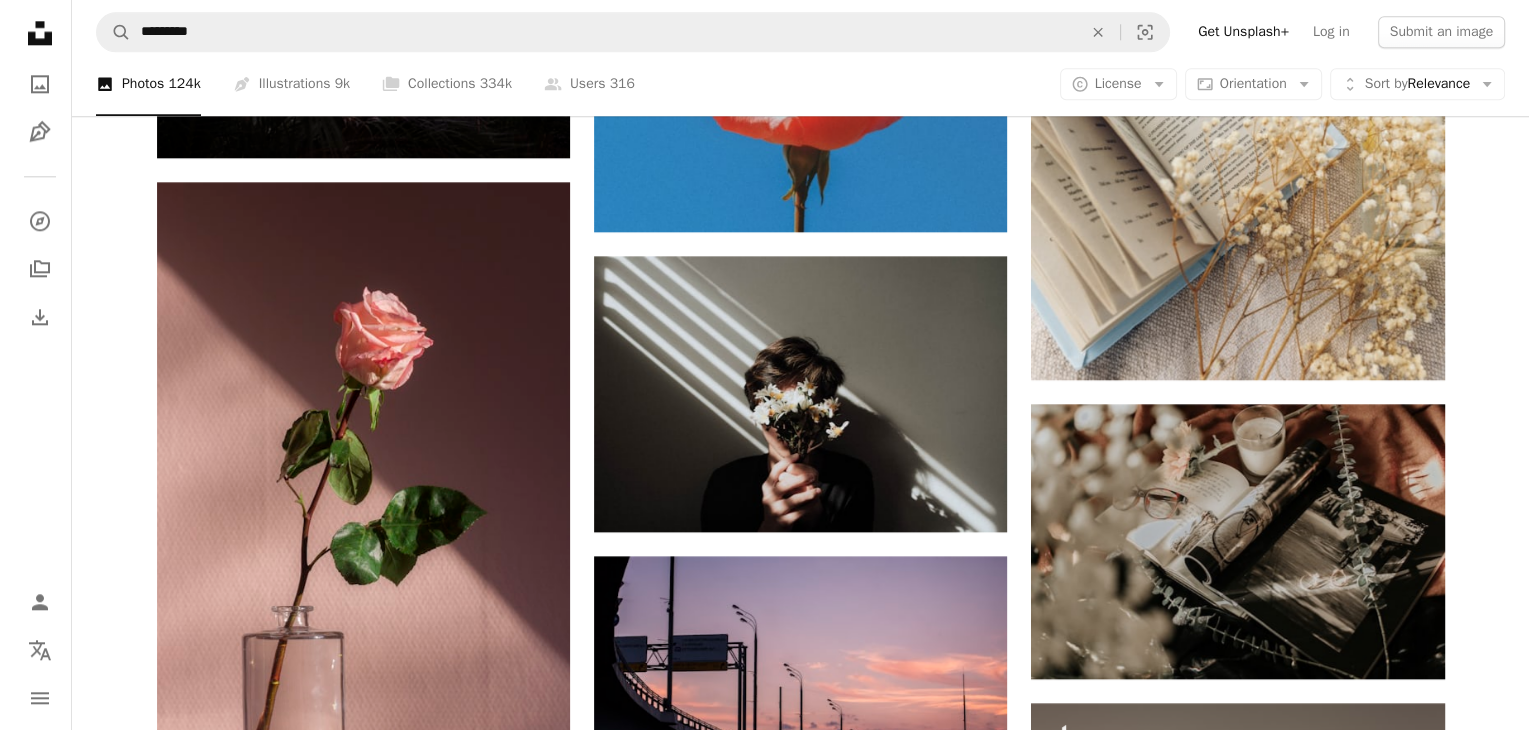scroll, scrollTop: 2372, scrollLeft: 0, axis: vertical 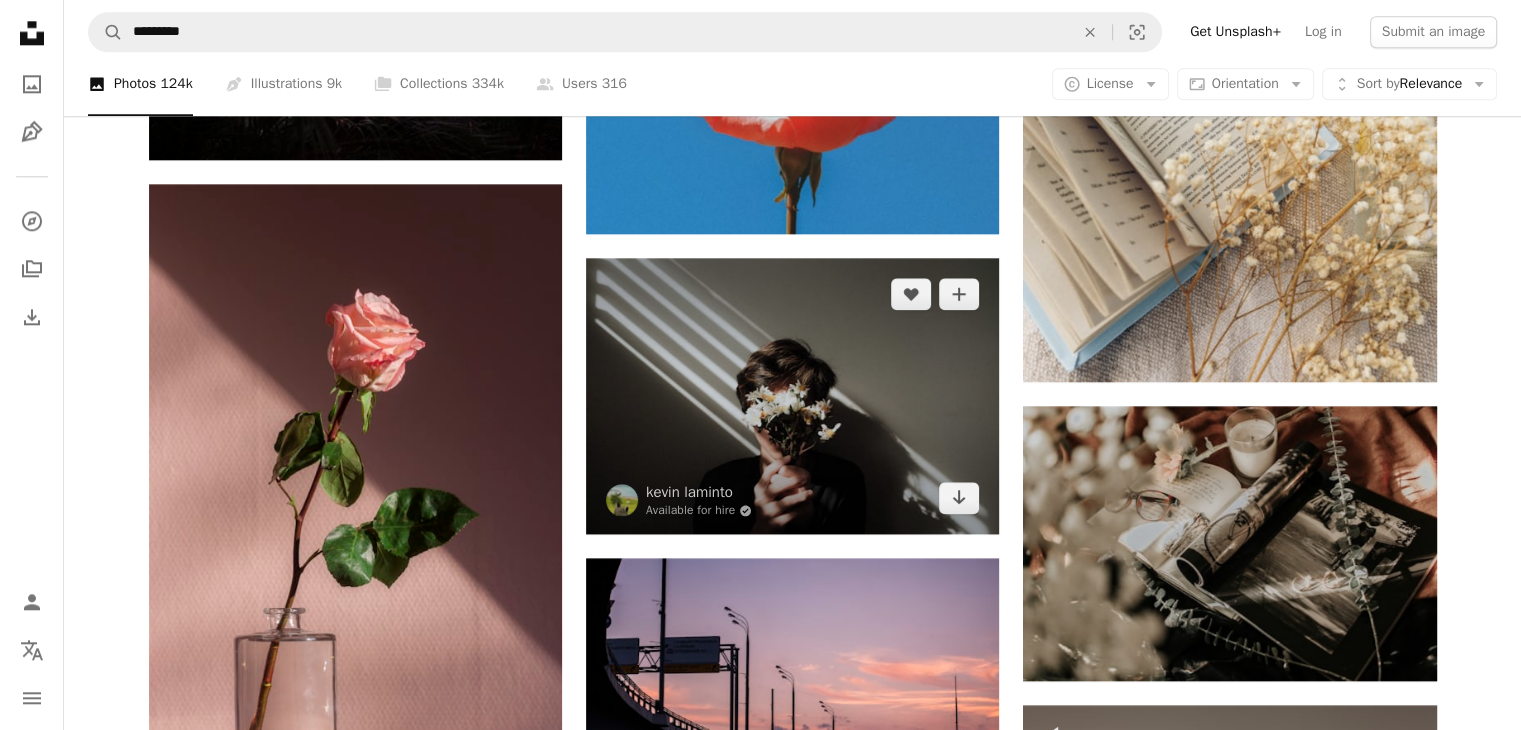 click at bounding box center (792, 396) 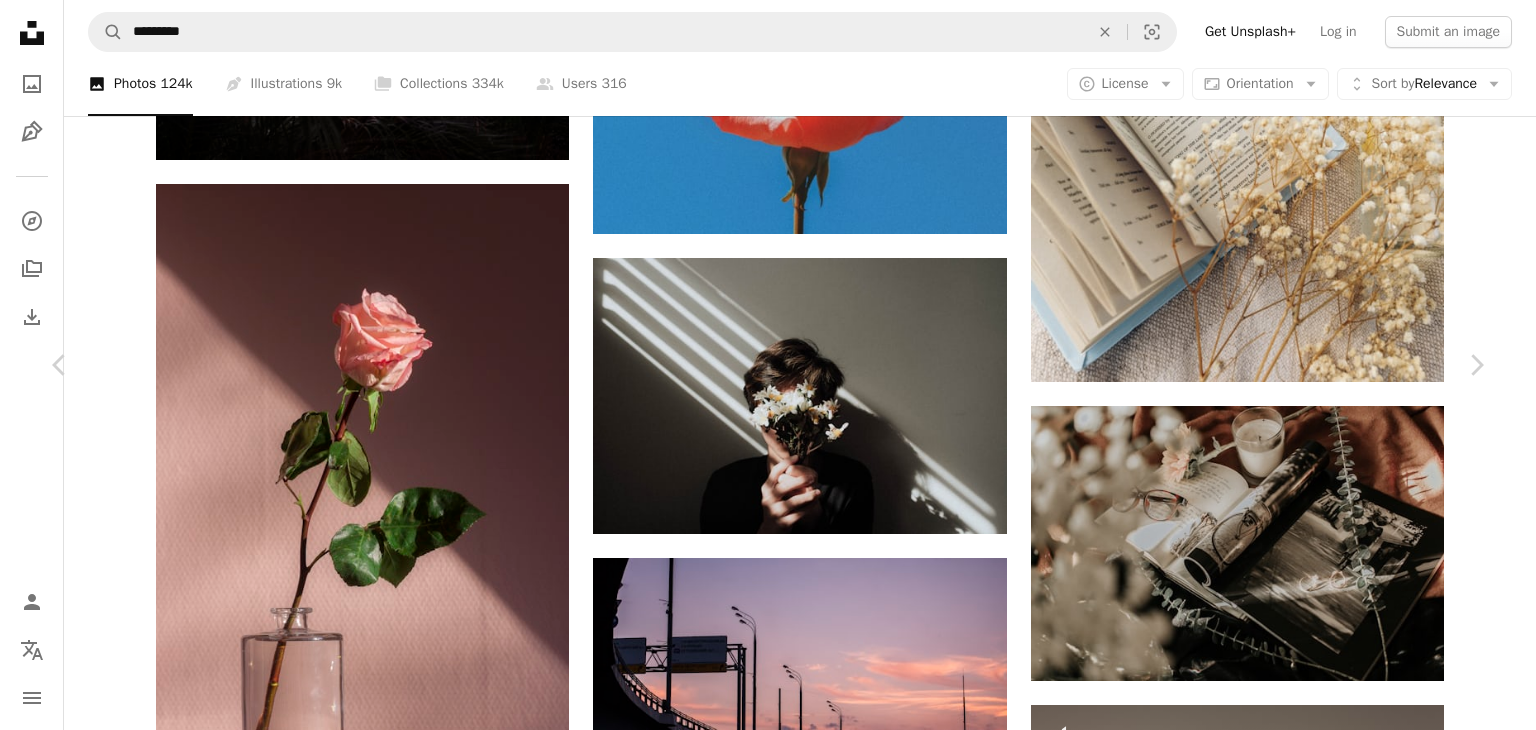 click on "Download free" at bounding box center (1287, 5731) 